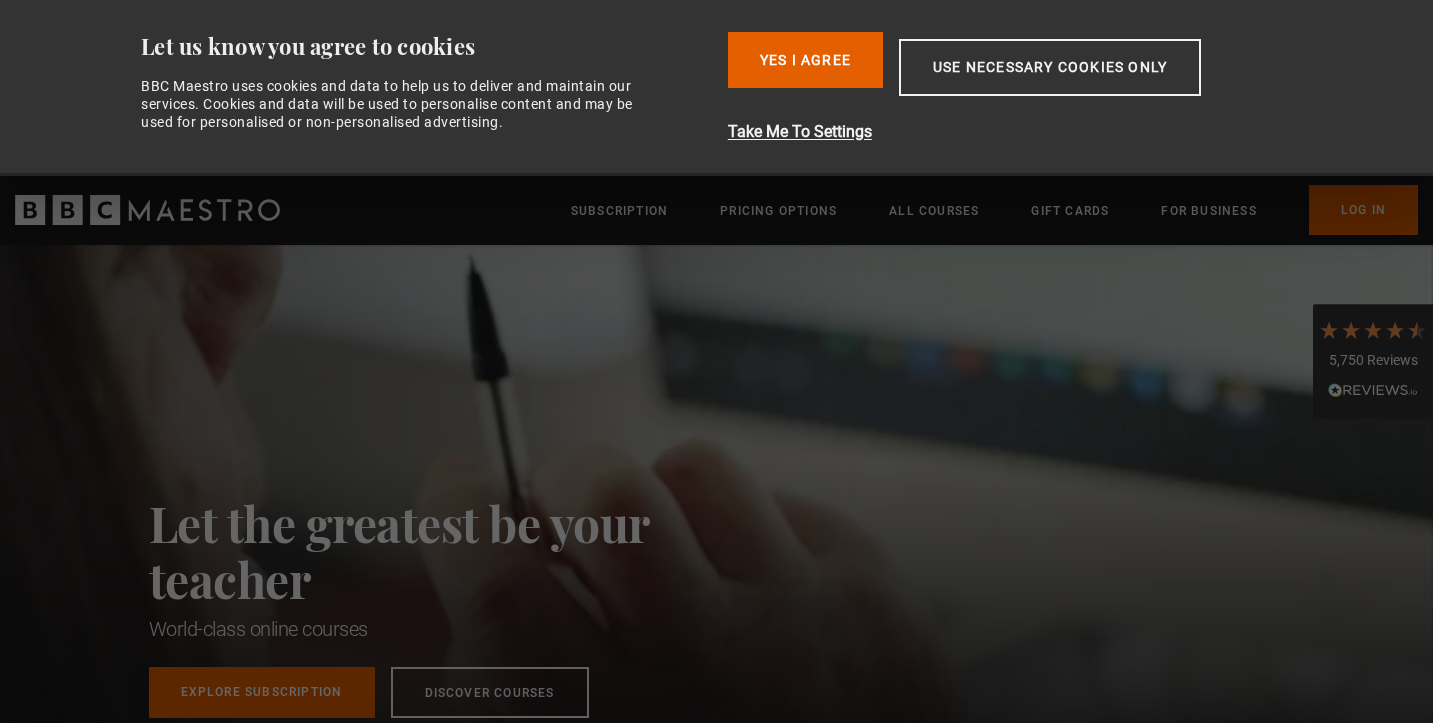 scroll, scrollTop: 0, scrollLeft: 0, axis: both 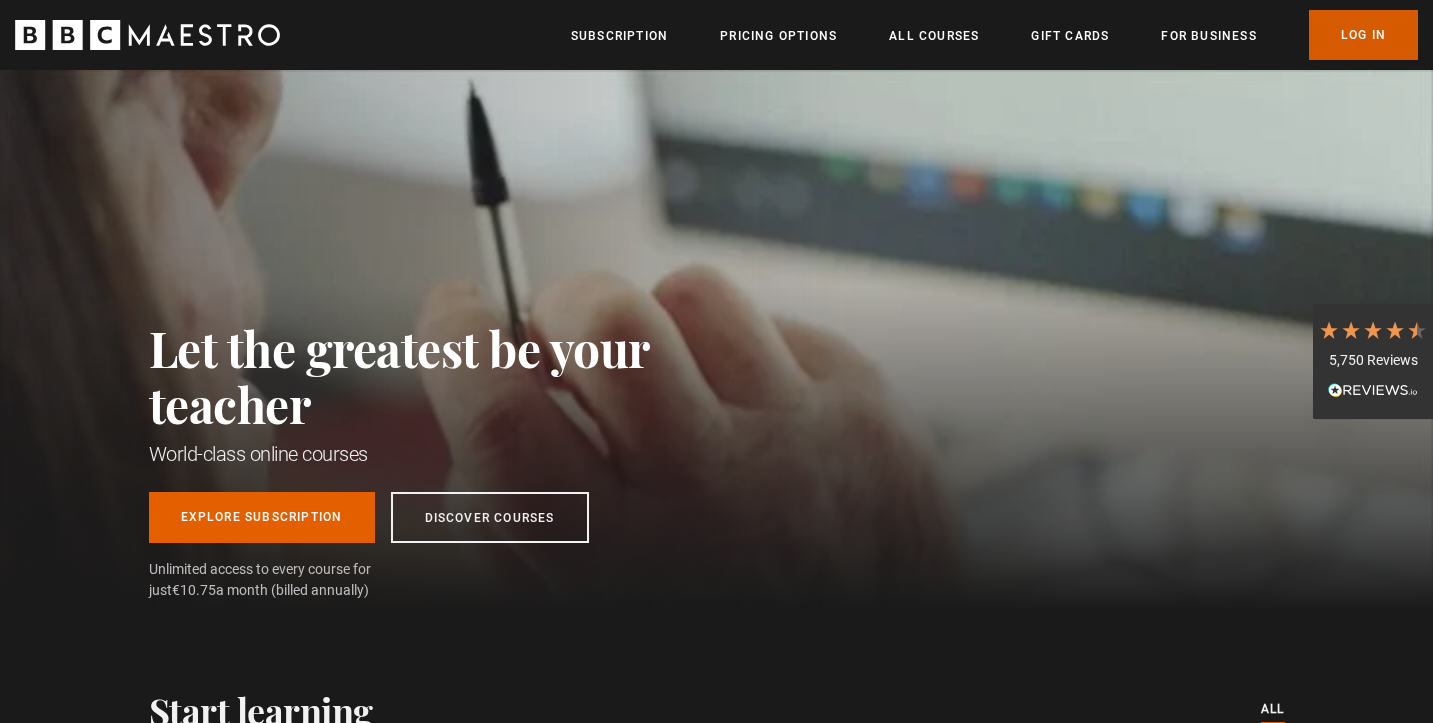 click on "Log In" at bounding box center (1363, 35) 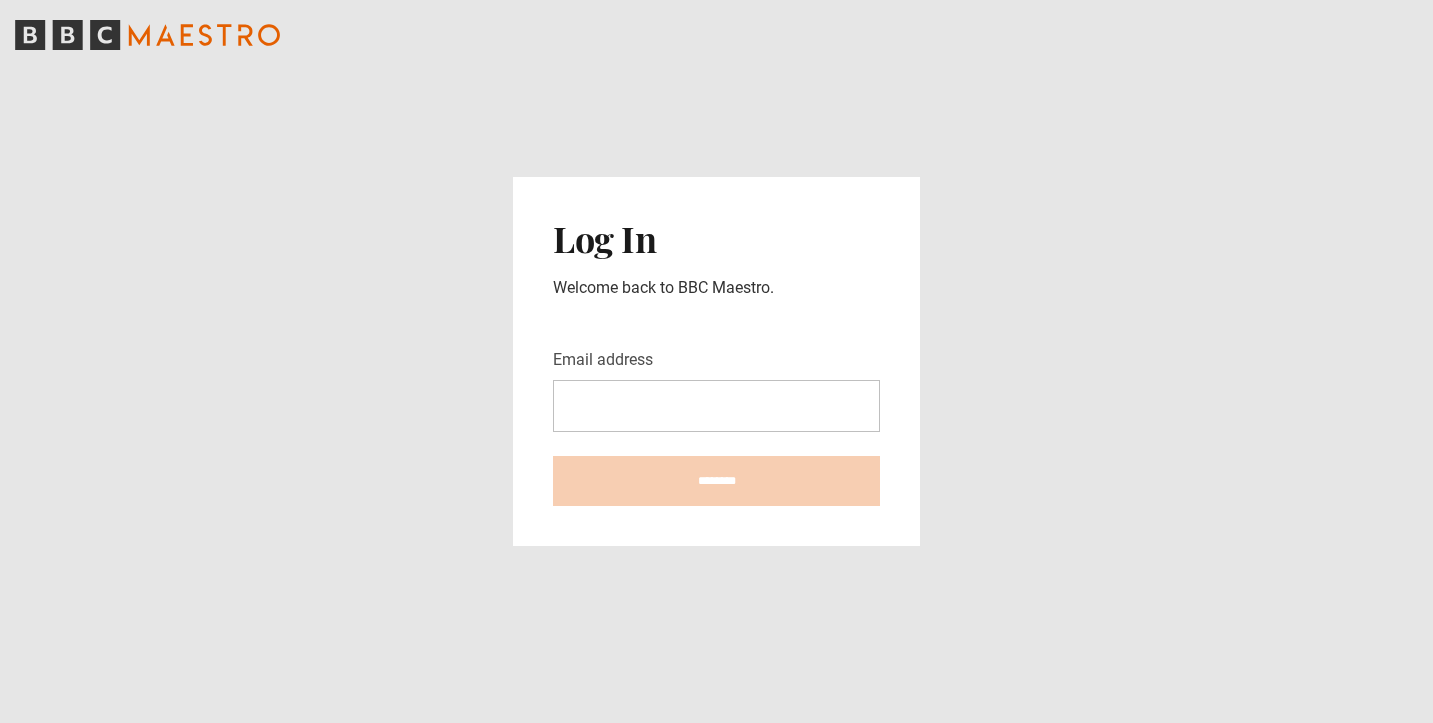 scroll, scrollTop: 0, scrollLeft: 0, axis: both 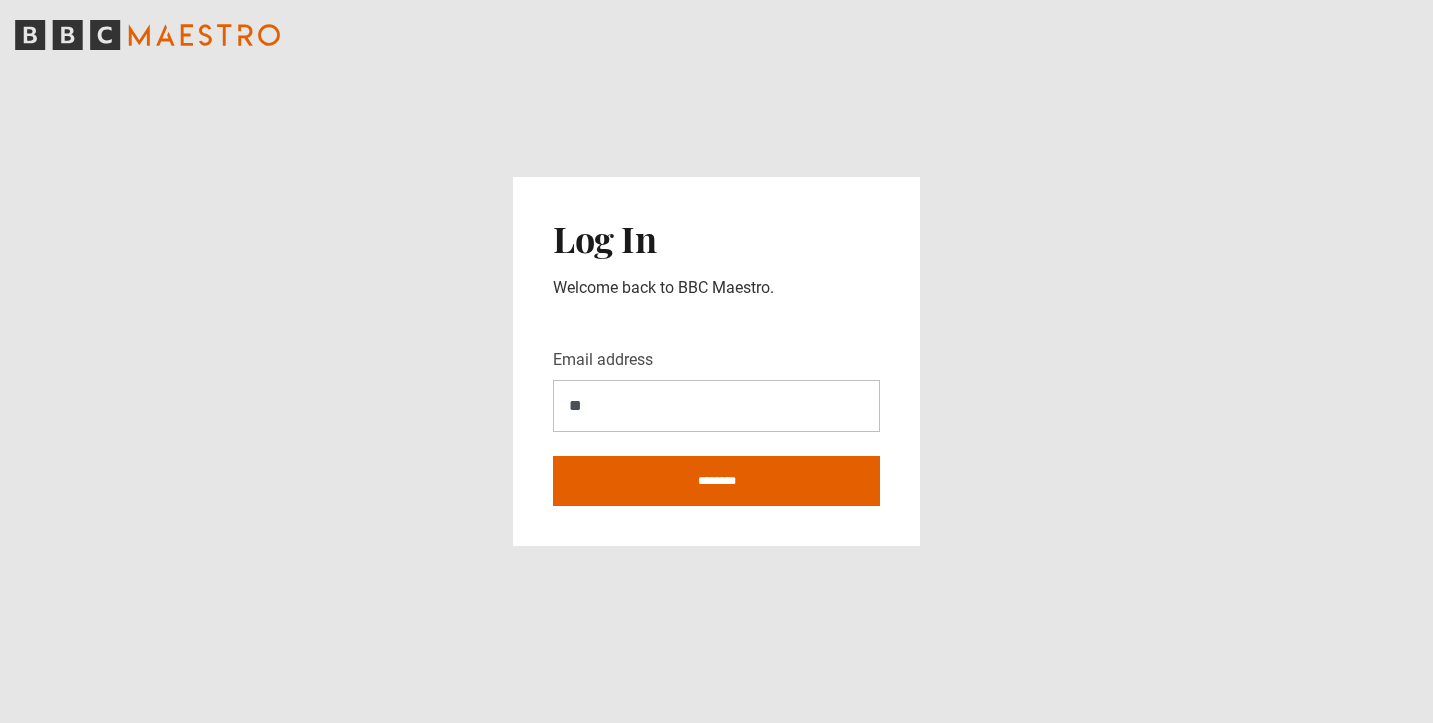 type on "**********" 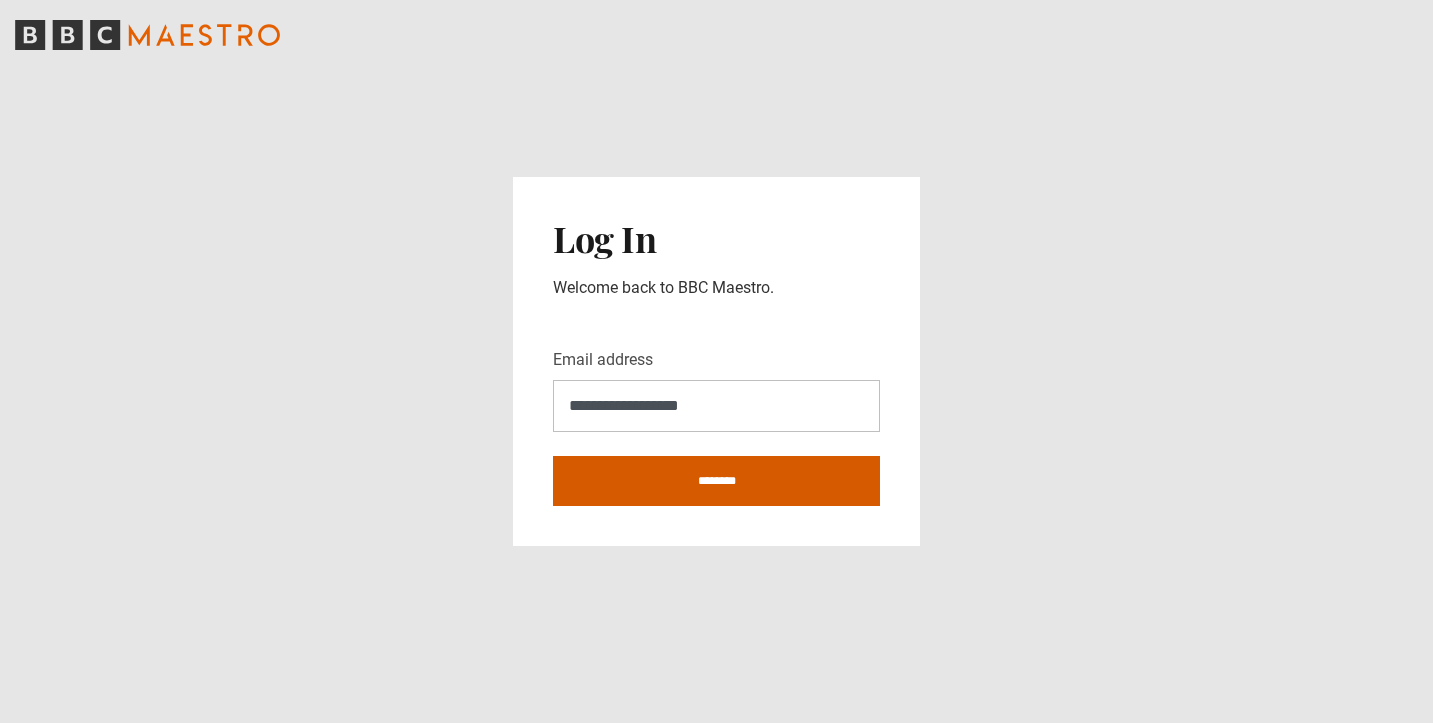 click on "********" at bounding box center (716, 481) 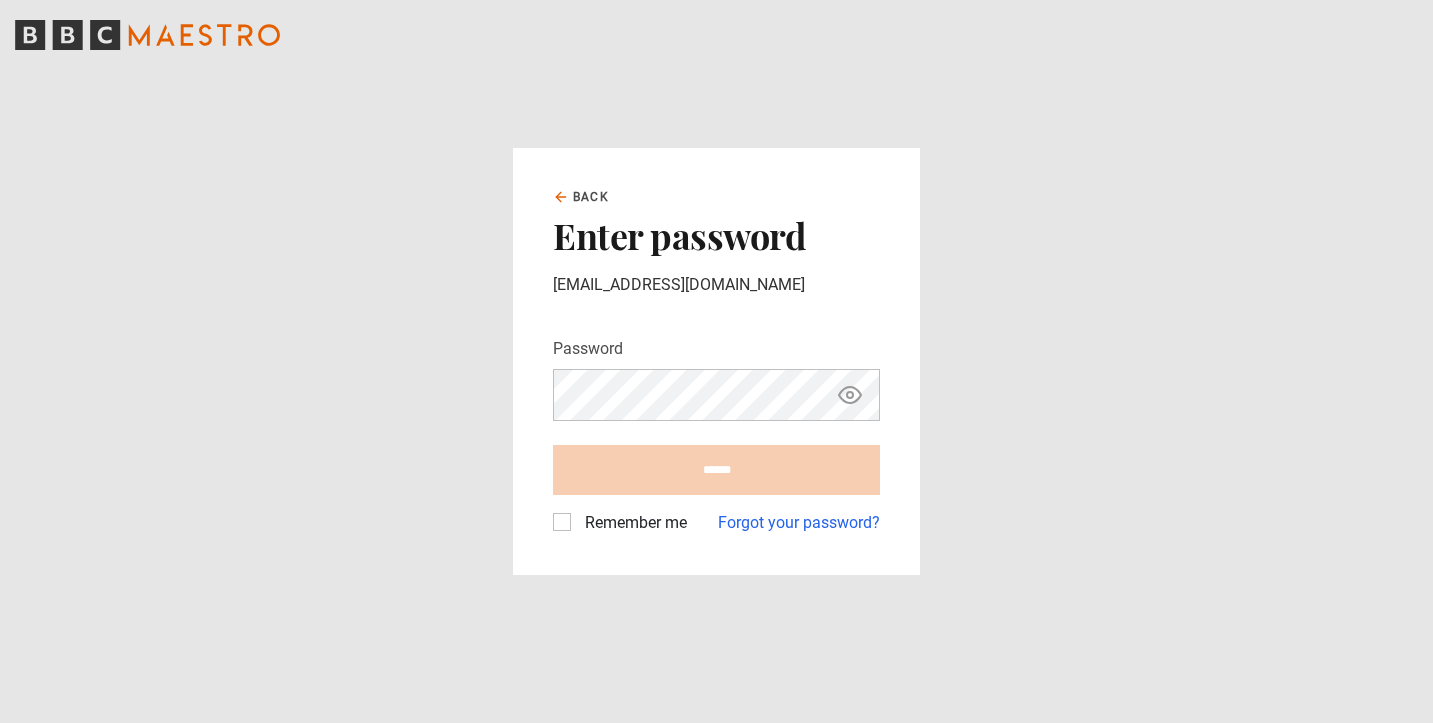 scroll, scrollTop: 0, scrollLeft: 0, axis: both 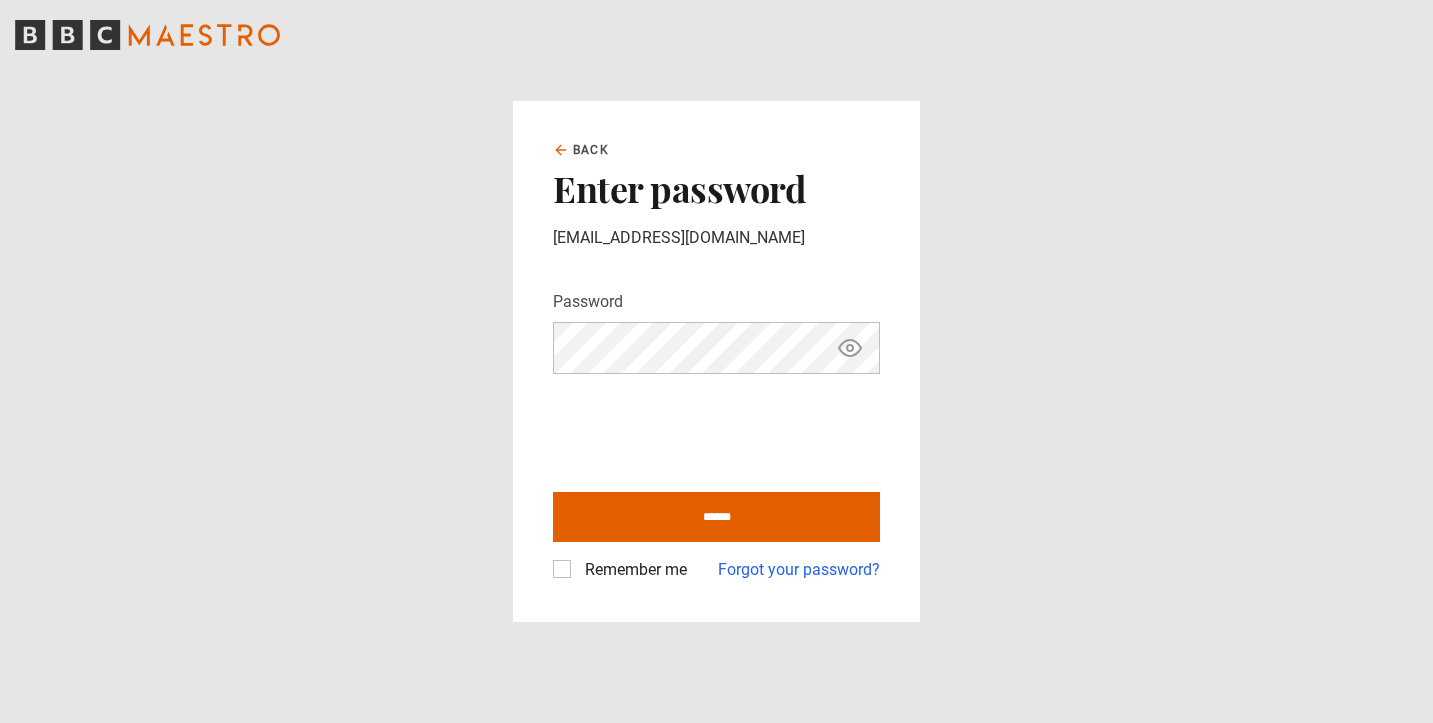 click on "******" at bounding box center (716, 517) 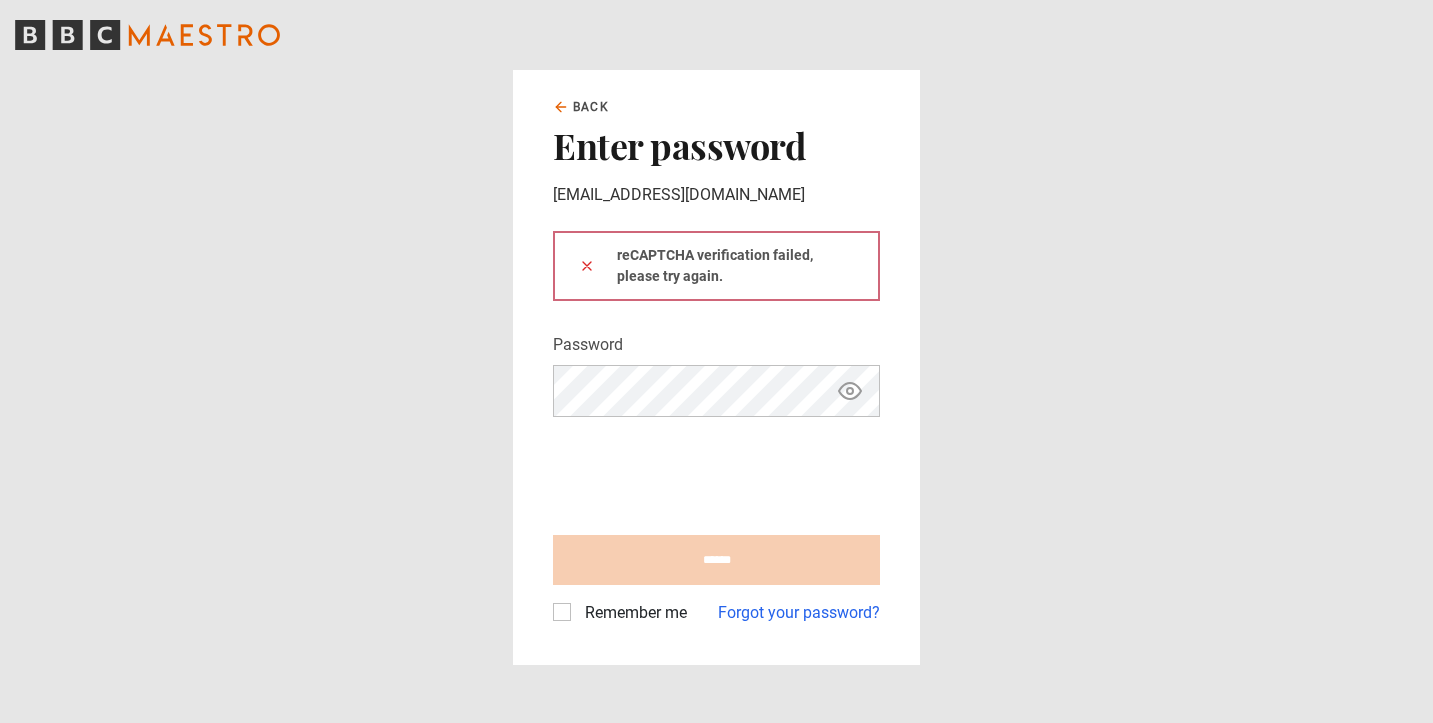 scroll, scrollTop: 0, scrollLeft: 0, axis: both 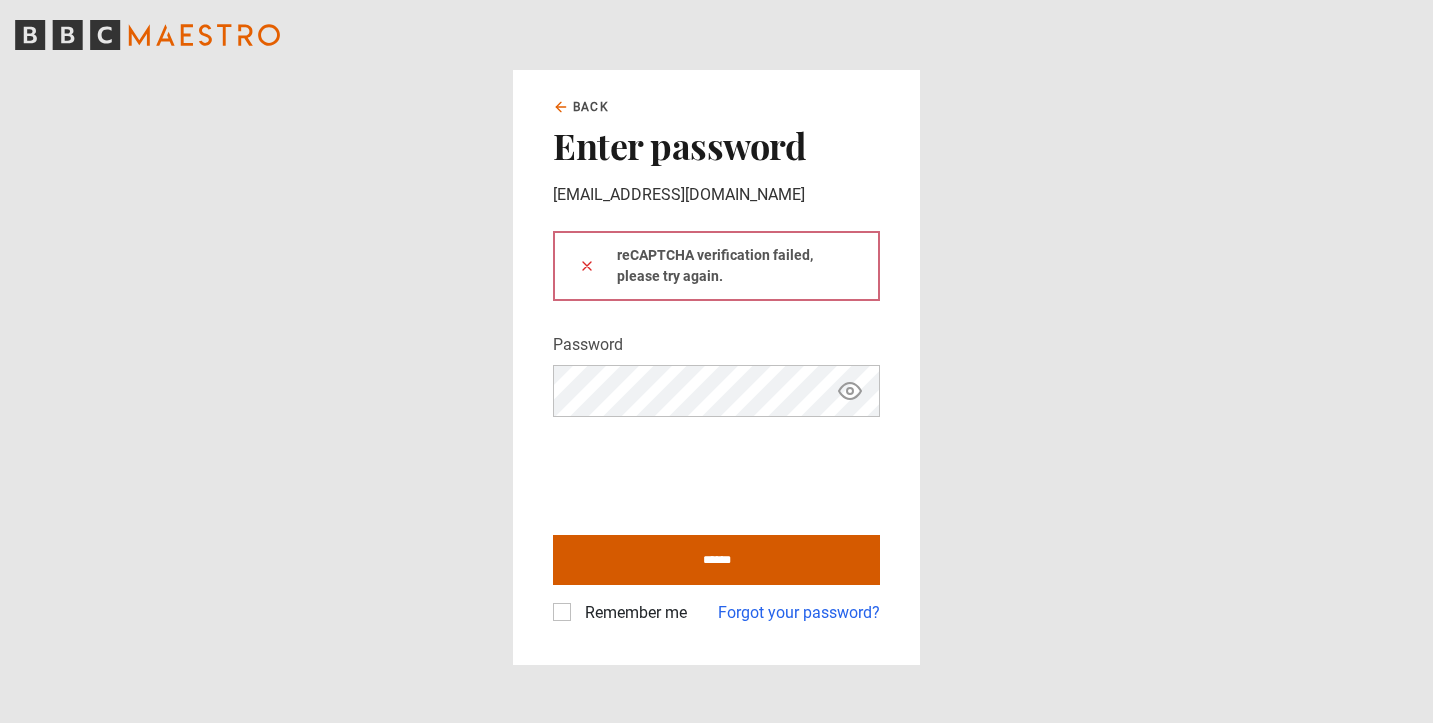 click on "******" at bounding box center [716, 560] 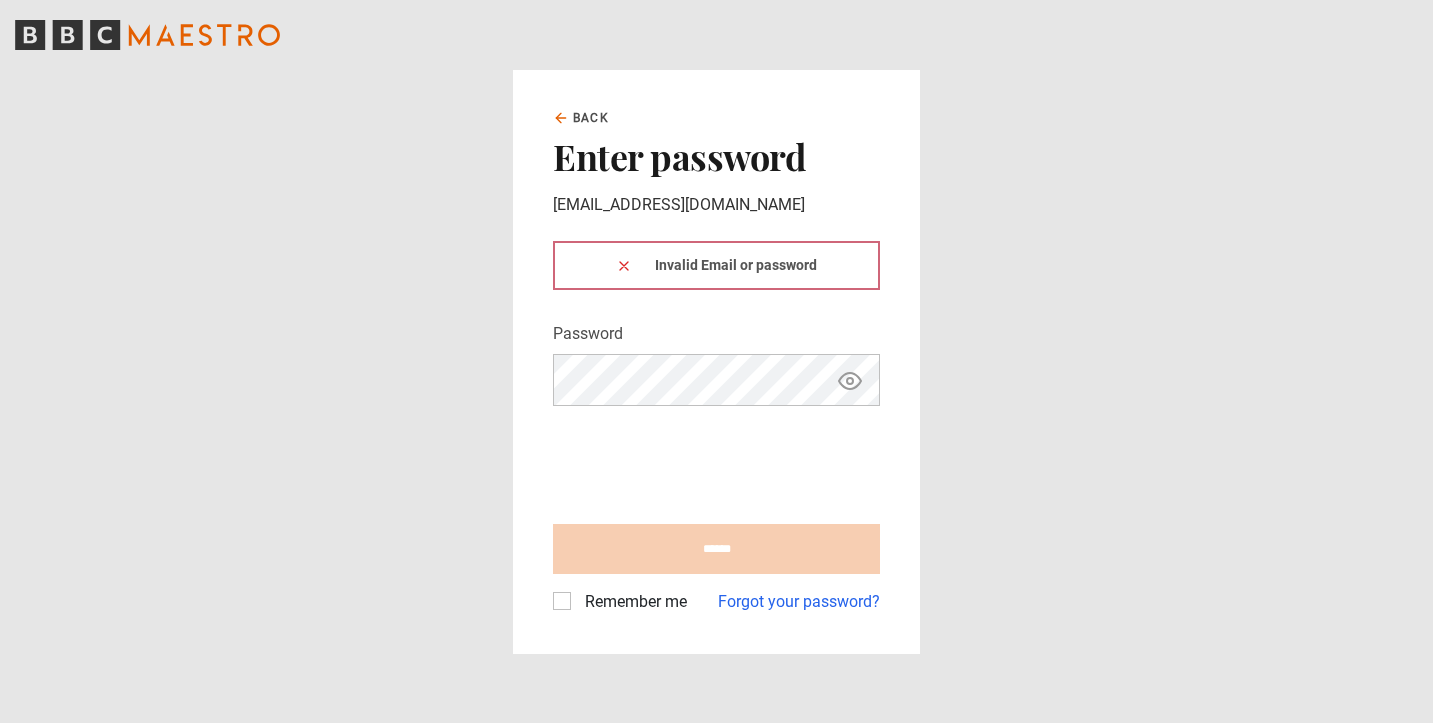 scroll, scrollTop: 0, scrollLeft: 0, axis: both 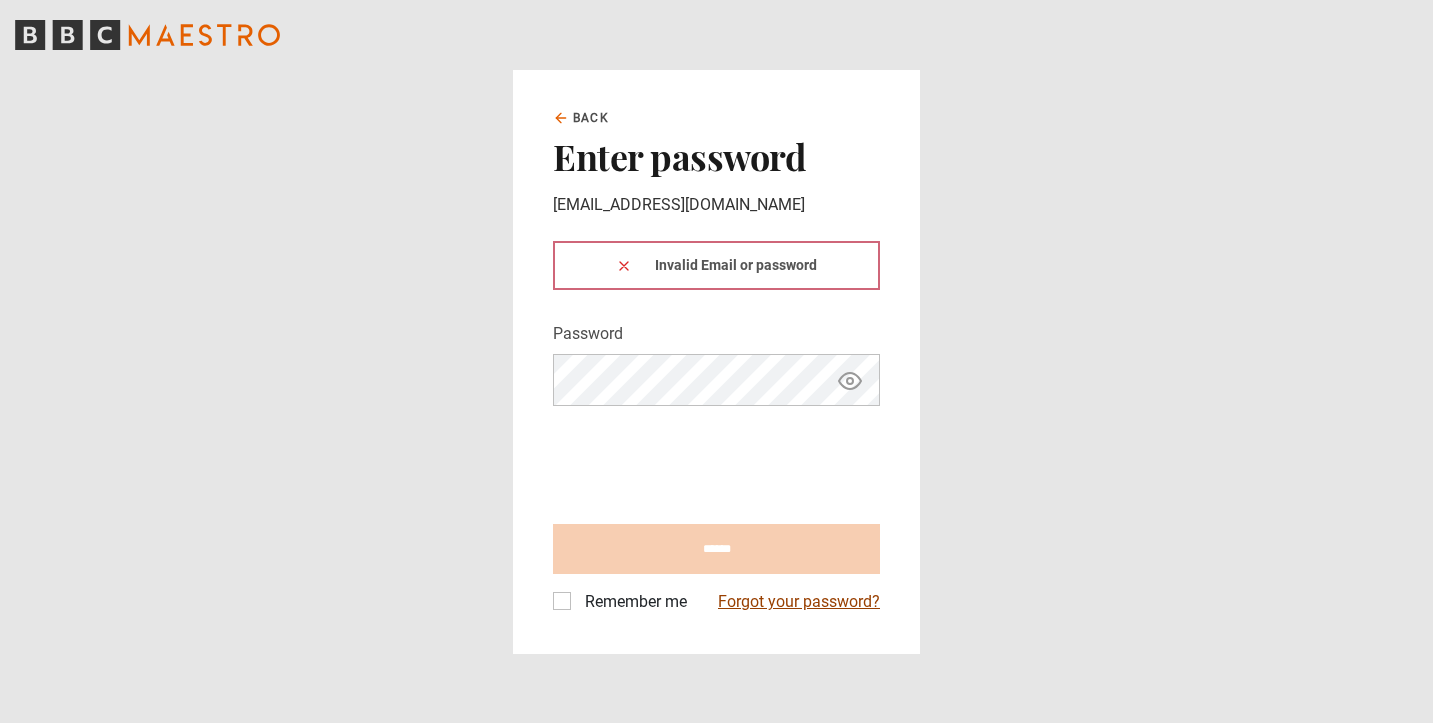 click on "Forgot your password?" at bounding box center [799, 602] 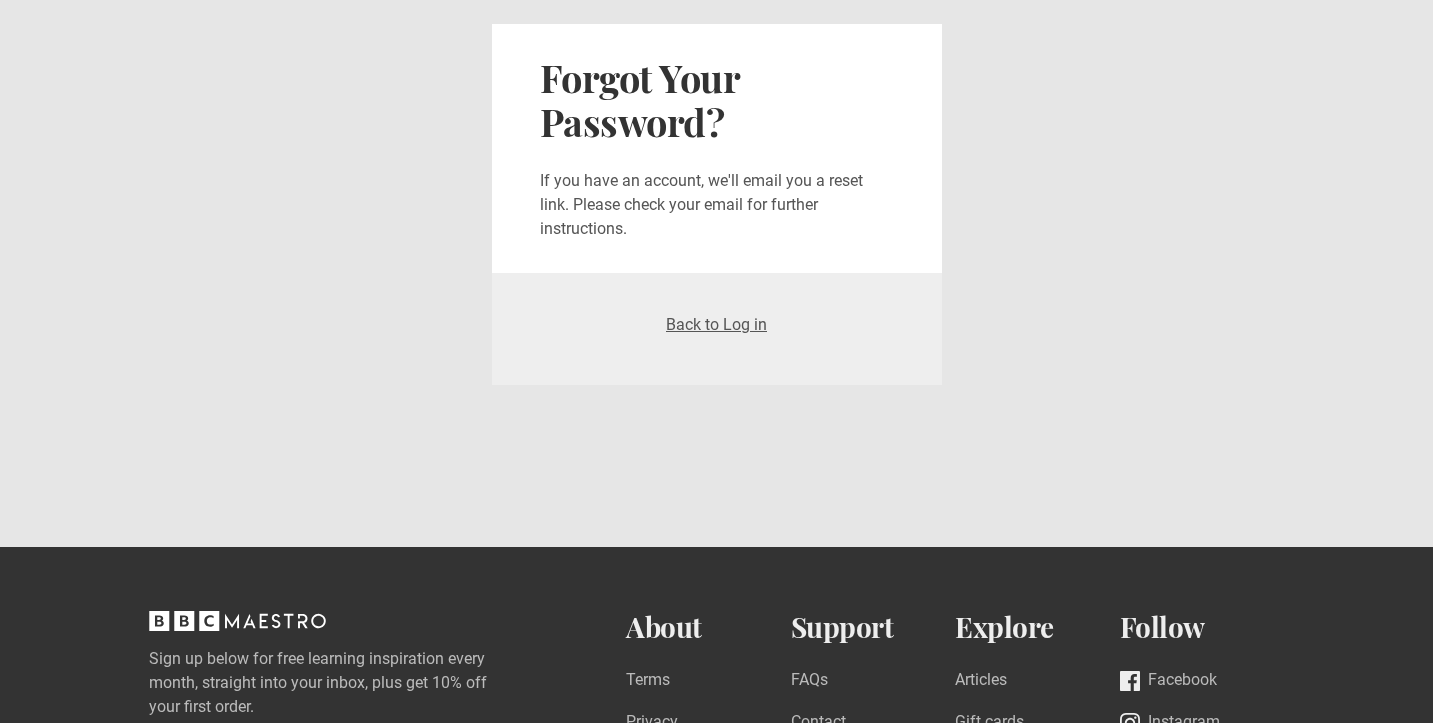 scroll, scrollTop: 0, scrollLeft: 0, axis: both 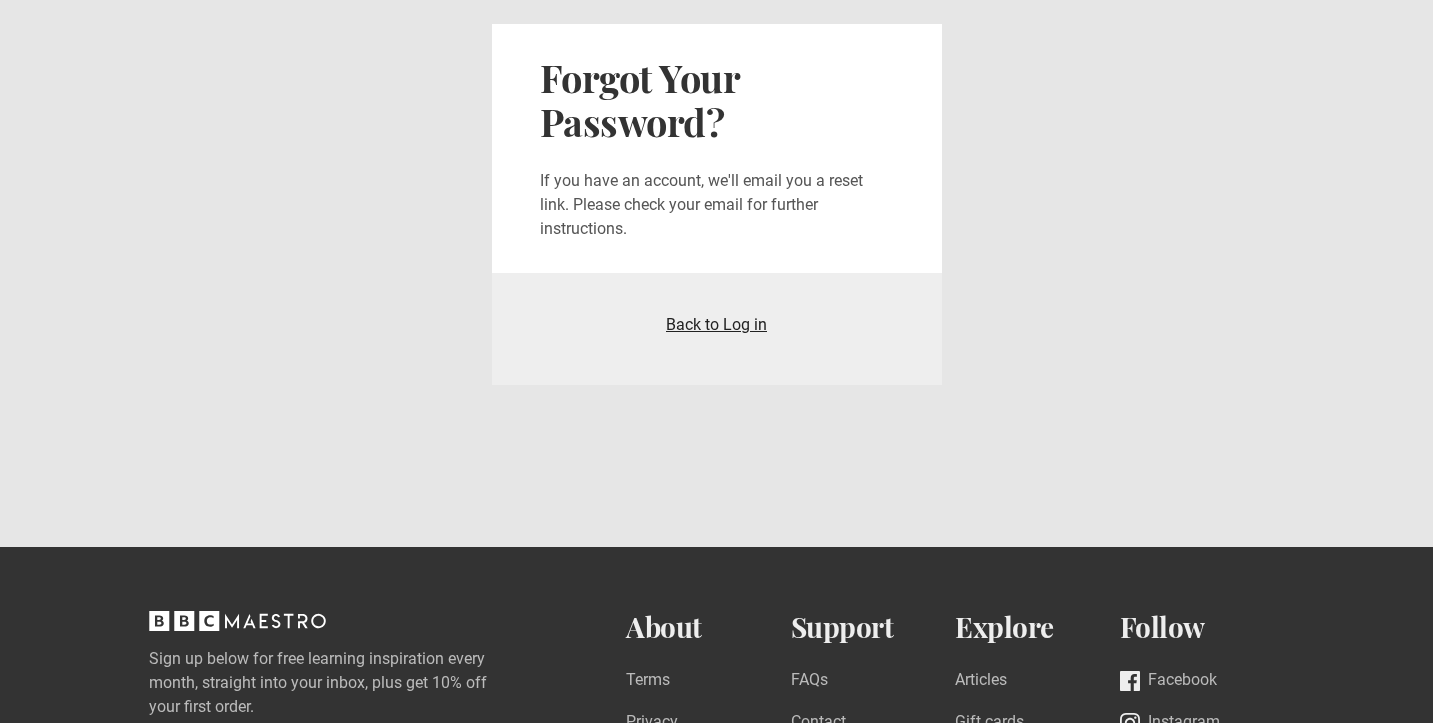 click on "Back to Log in" at bounding box center (716, 324) 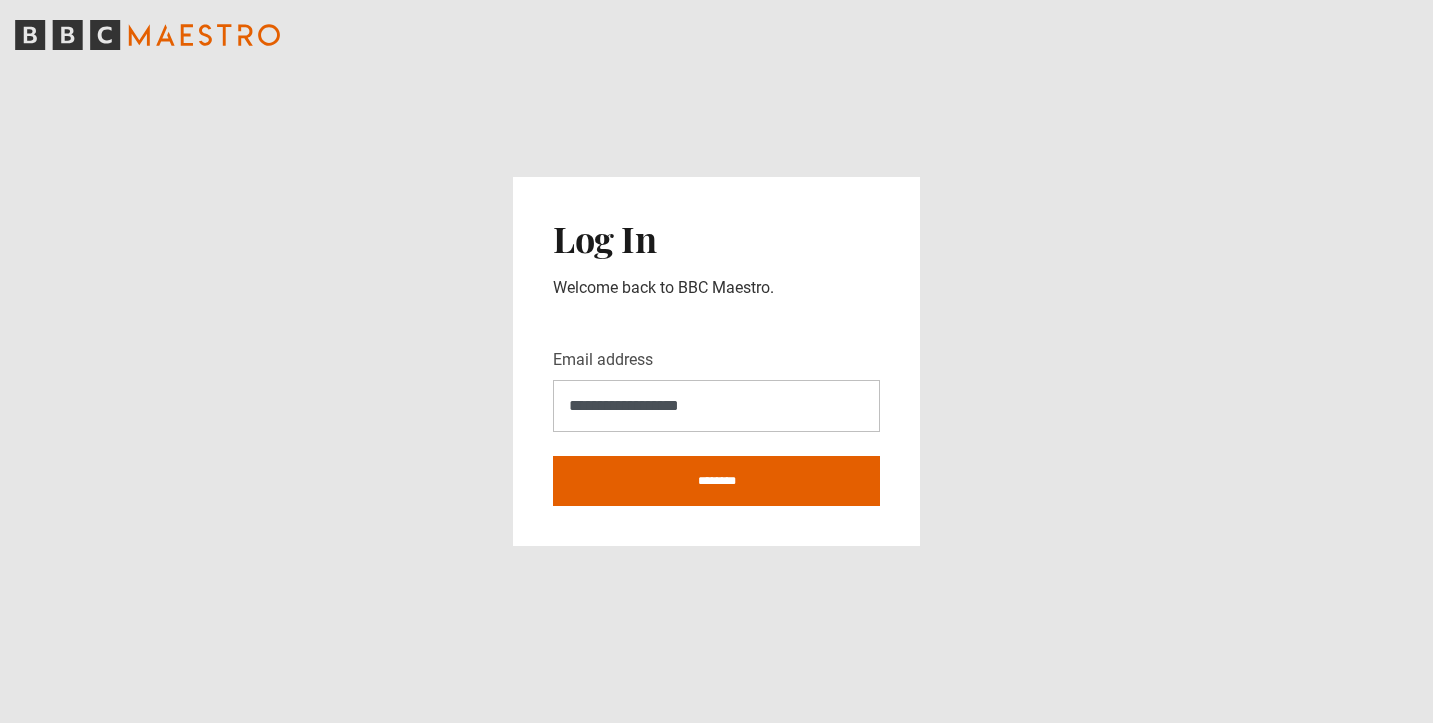 scroll, scrollTop: 0, scrollLeft: 0, axis: both 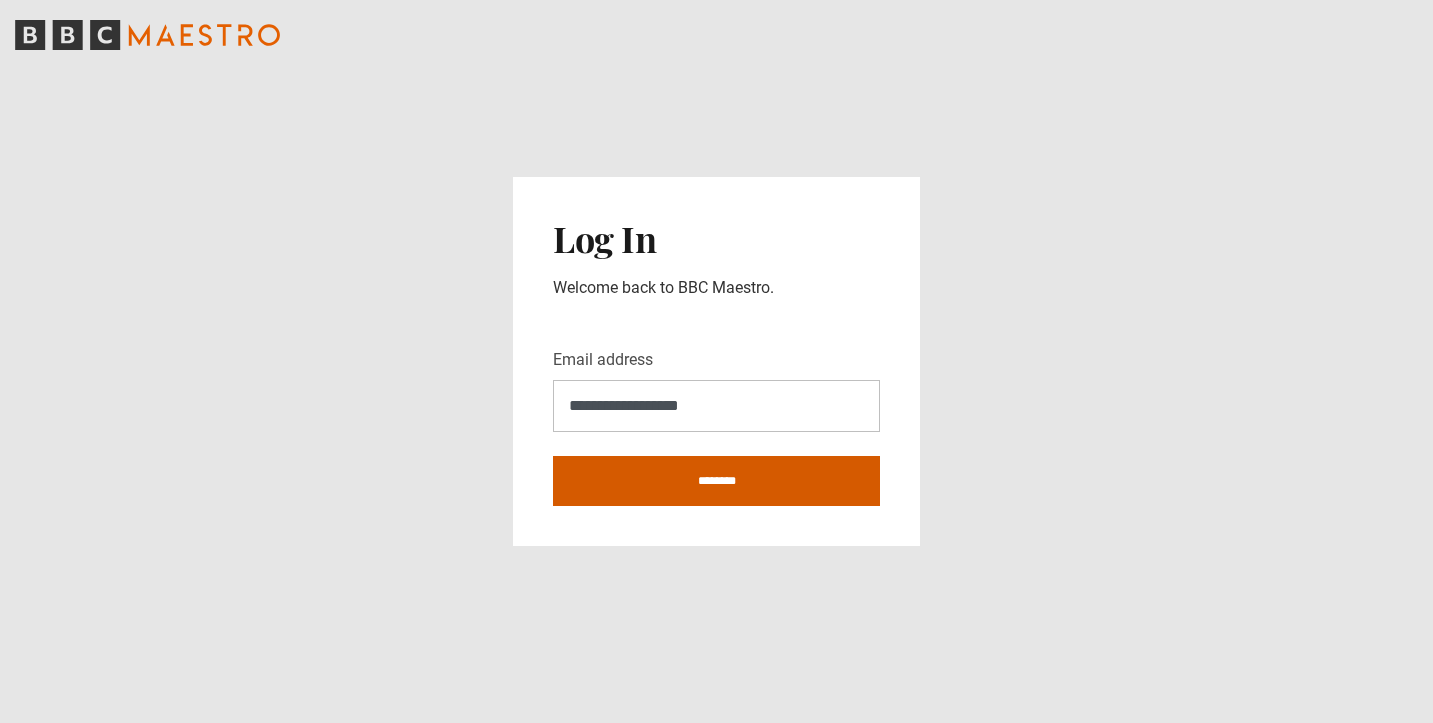 click on "********" at bounding box center [716, 481] 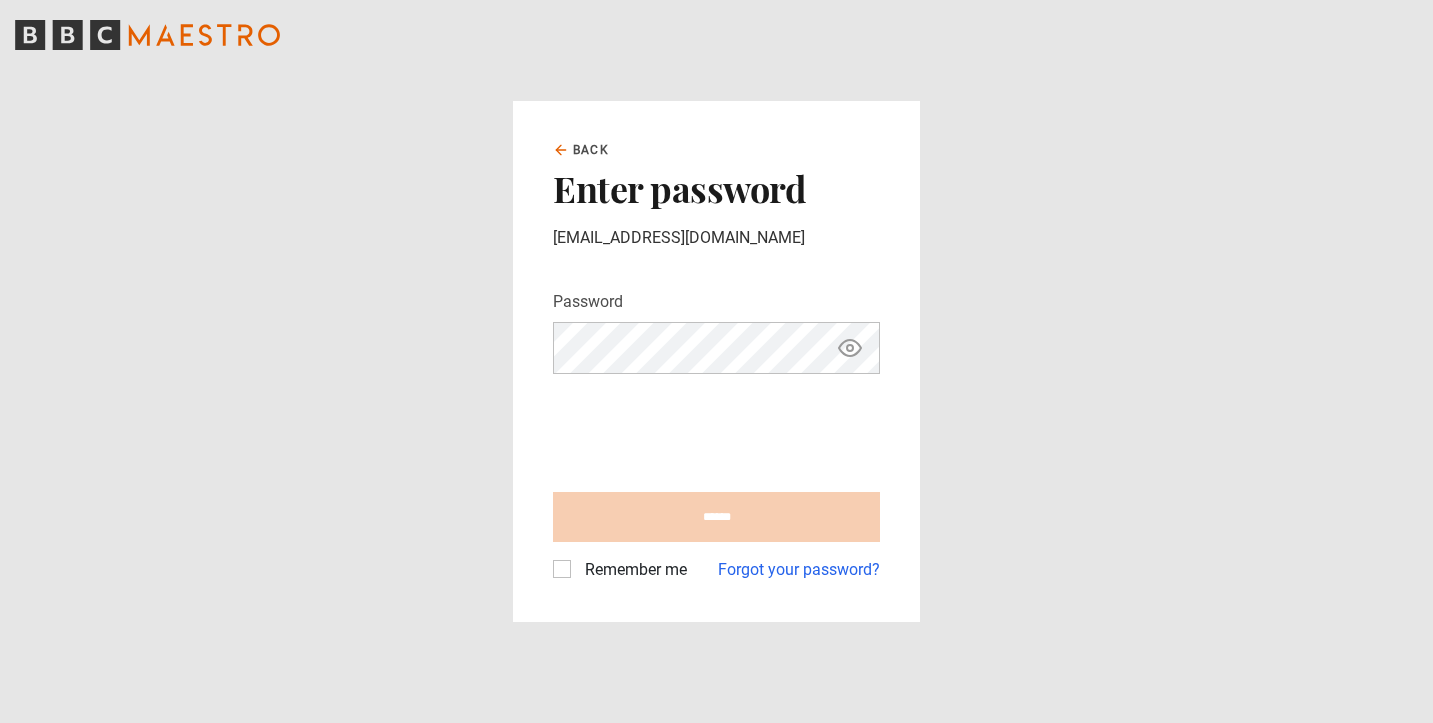 scroll, scrollTop: 0, scrollLeft: 0, axis: both 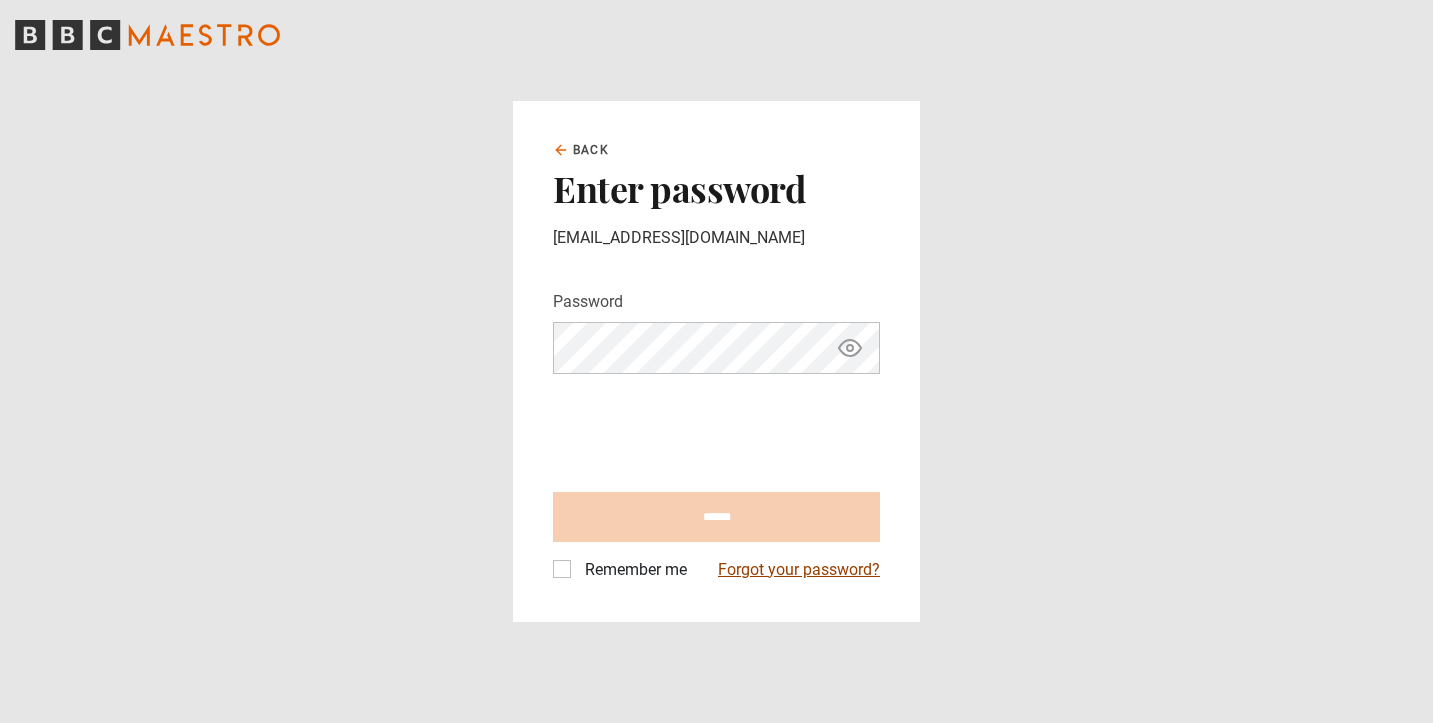 click on "Forgot your password?" at bounding box center (799, 570) 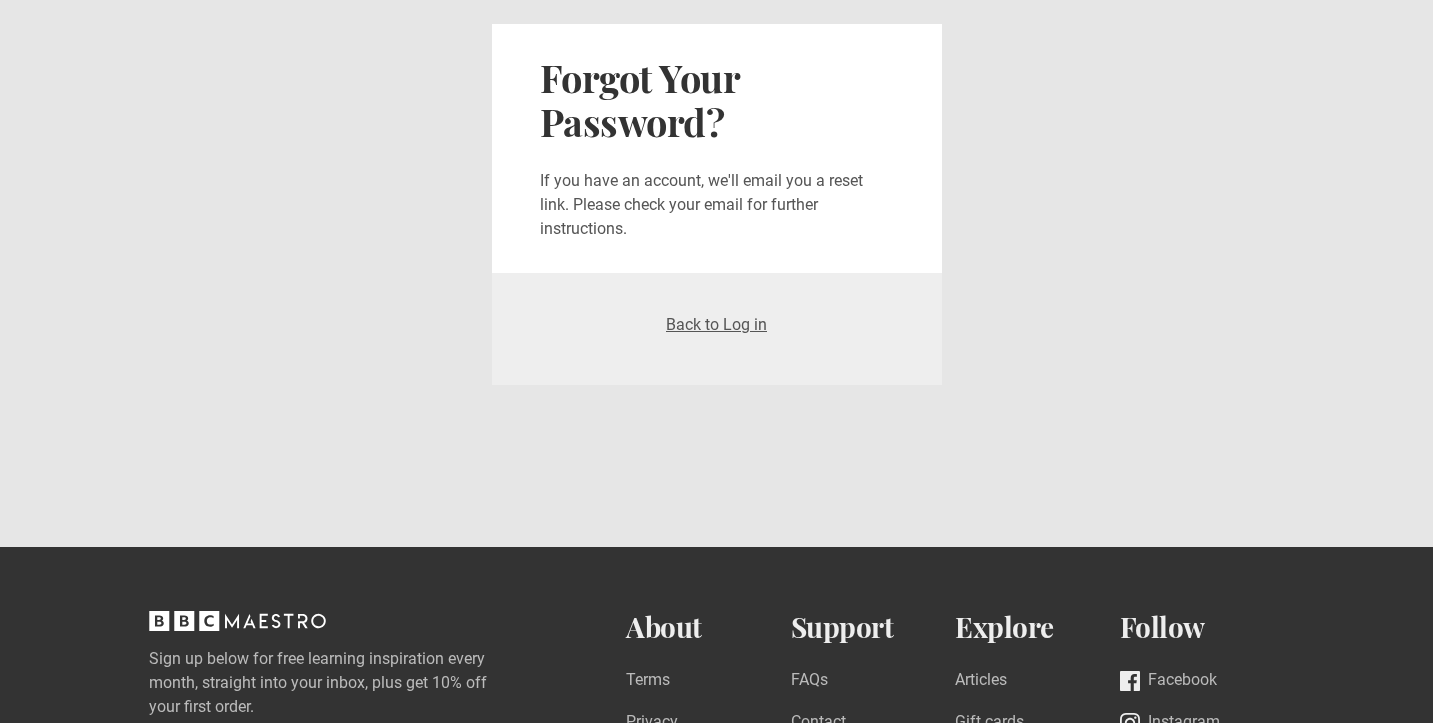 scroll, scrollTop: 0, scrollLeft: 0, axis: both 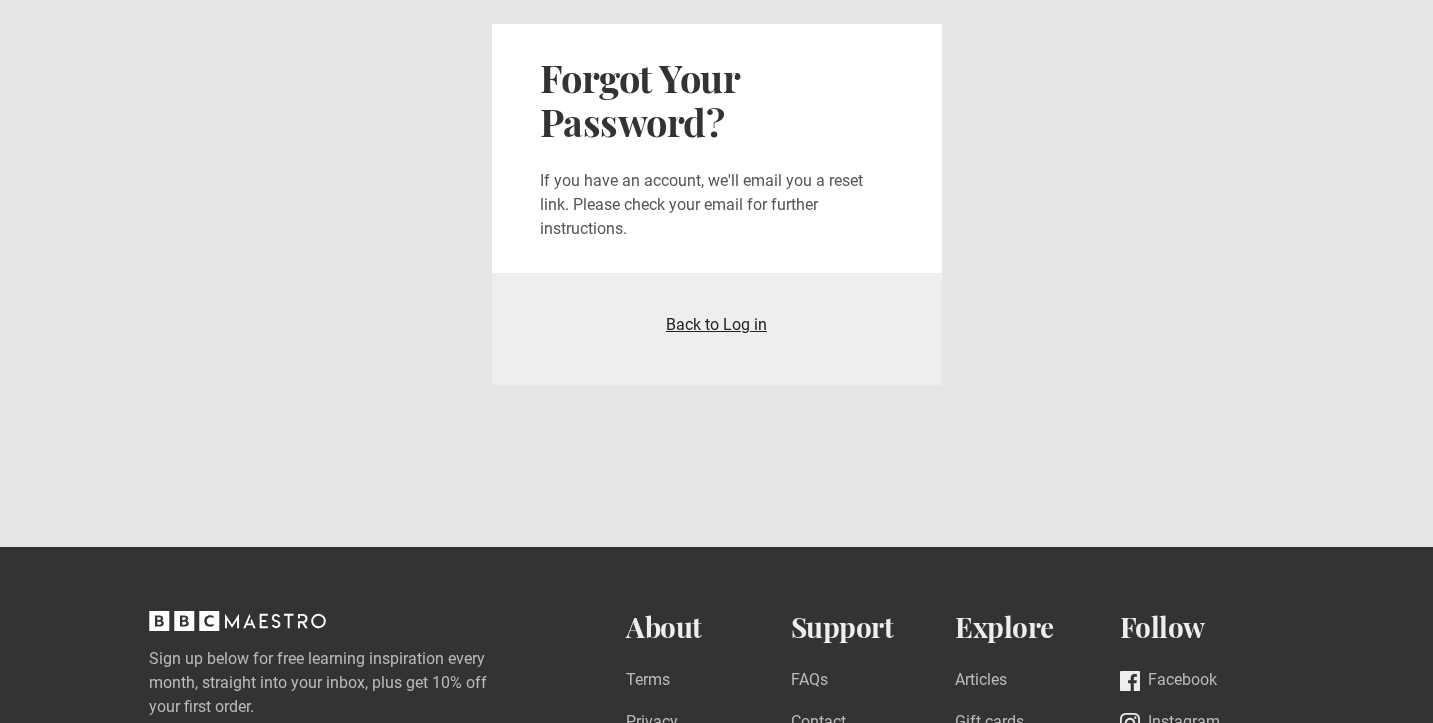 click on "Back to Log in" at bounding box center [716, 324] 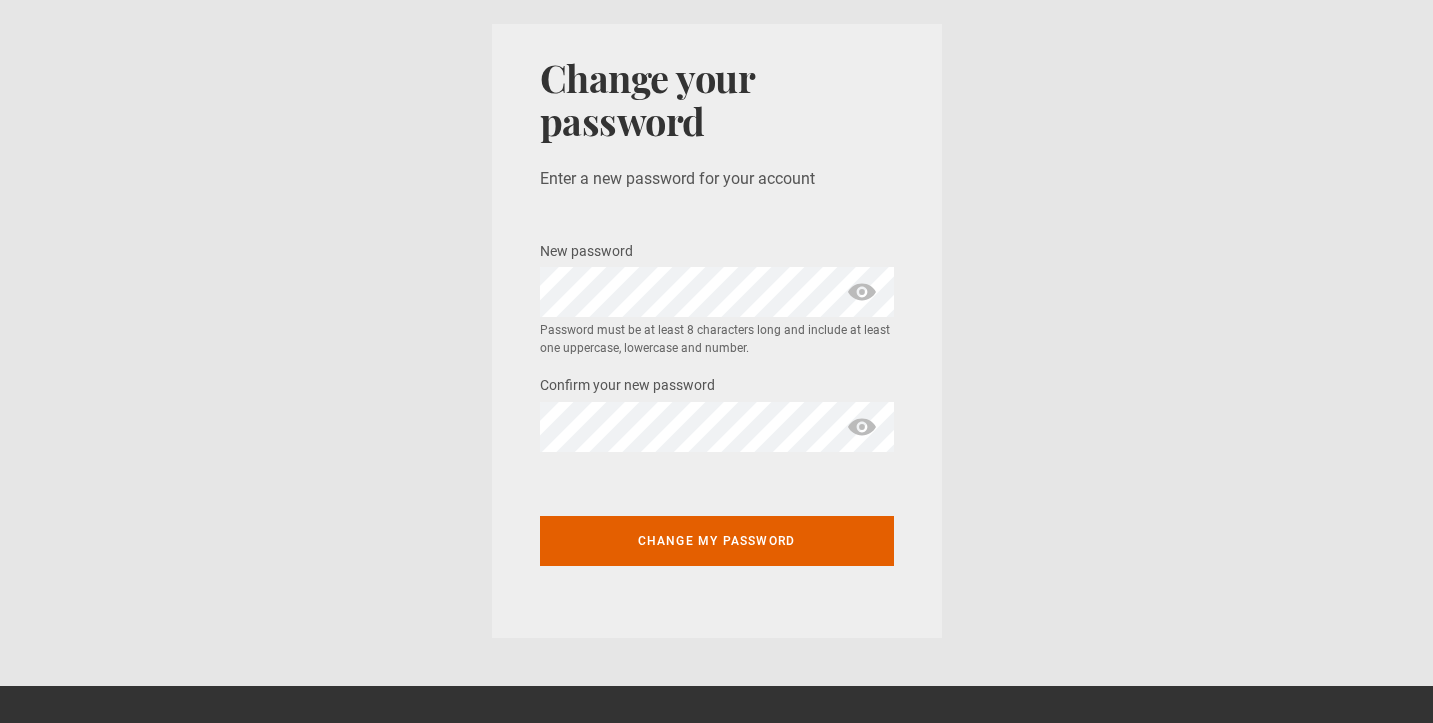 scroll, scrollTop: 0, scrollLeft: 0, axis: both 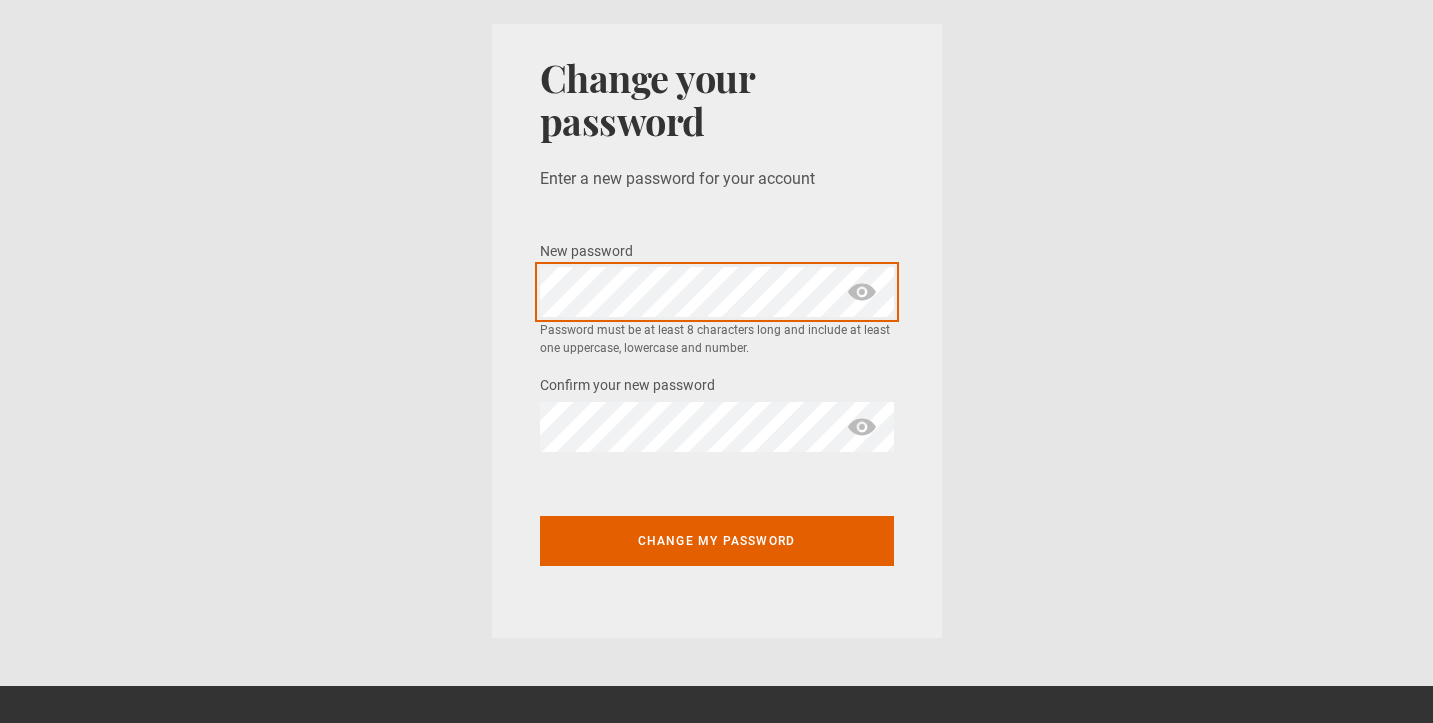 click on "Change your password
Enter a new password for your account
New password  * Password must be at least 8 characters long and include at least one uppercase, lowercase and number.
Confirm your new password  *
Change my password" at bounding box center (716, 331) 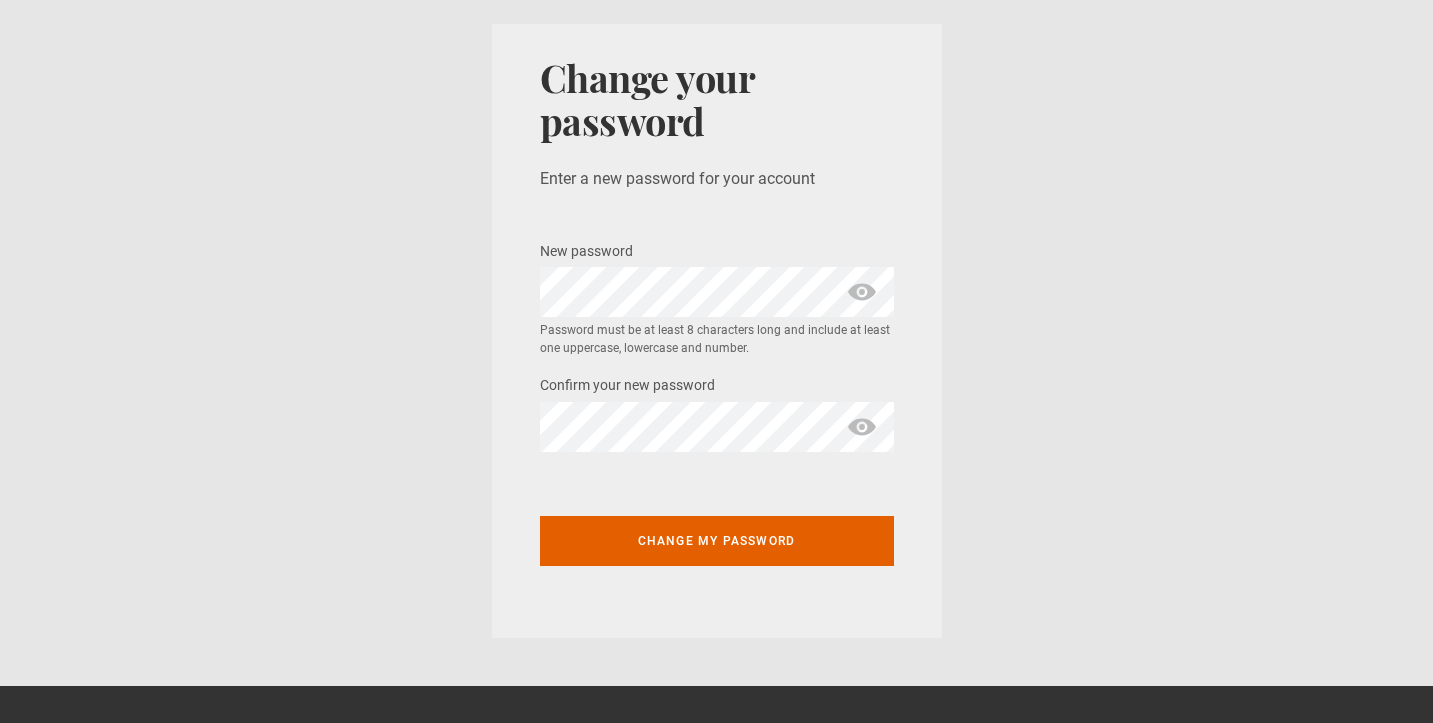 click on "New password  * Password must be at least 8 characters long and include at least one uppercase, lowercase and number.
Confirm your new password  *
Change my password" at bounding box center [717, 415] 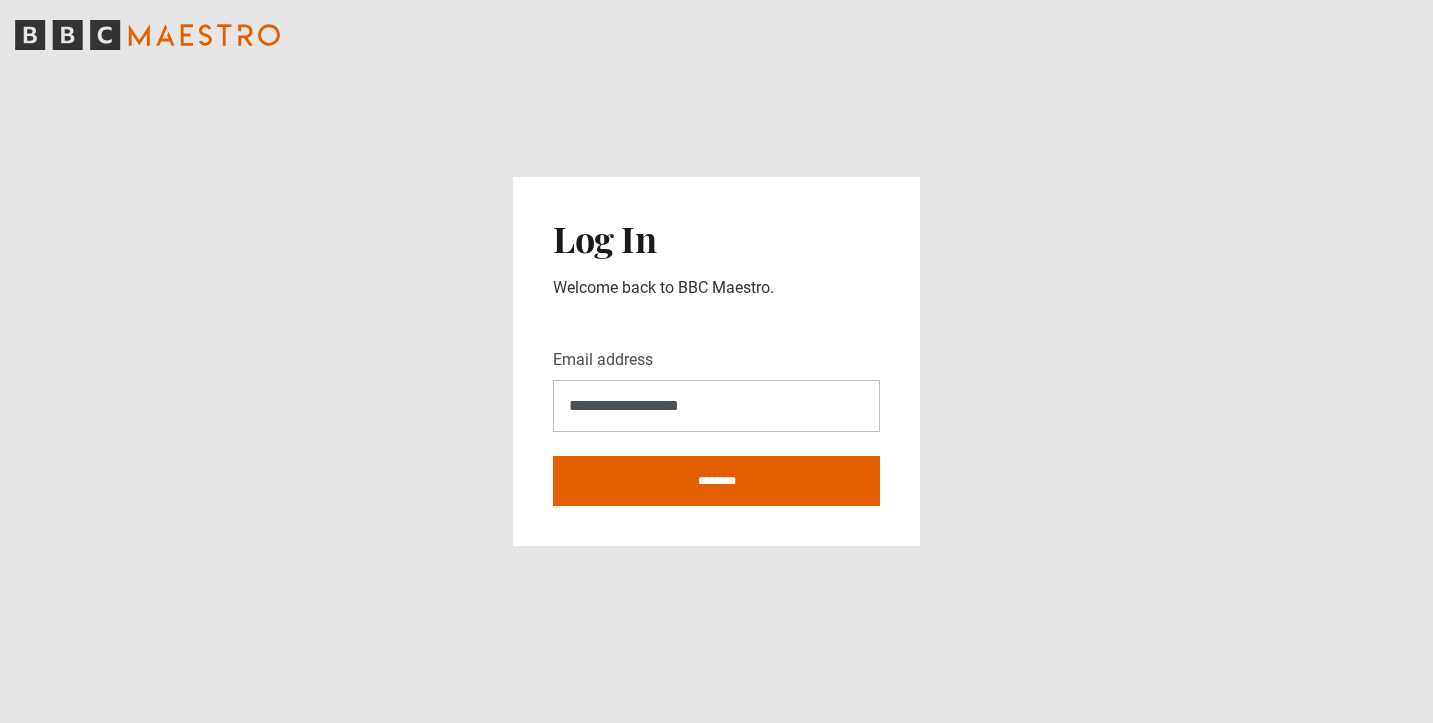 scroll, scrollTop: 0, scrollLeft: 0, axis: both 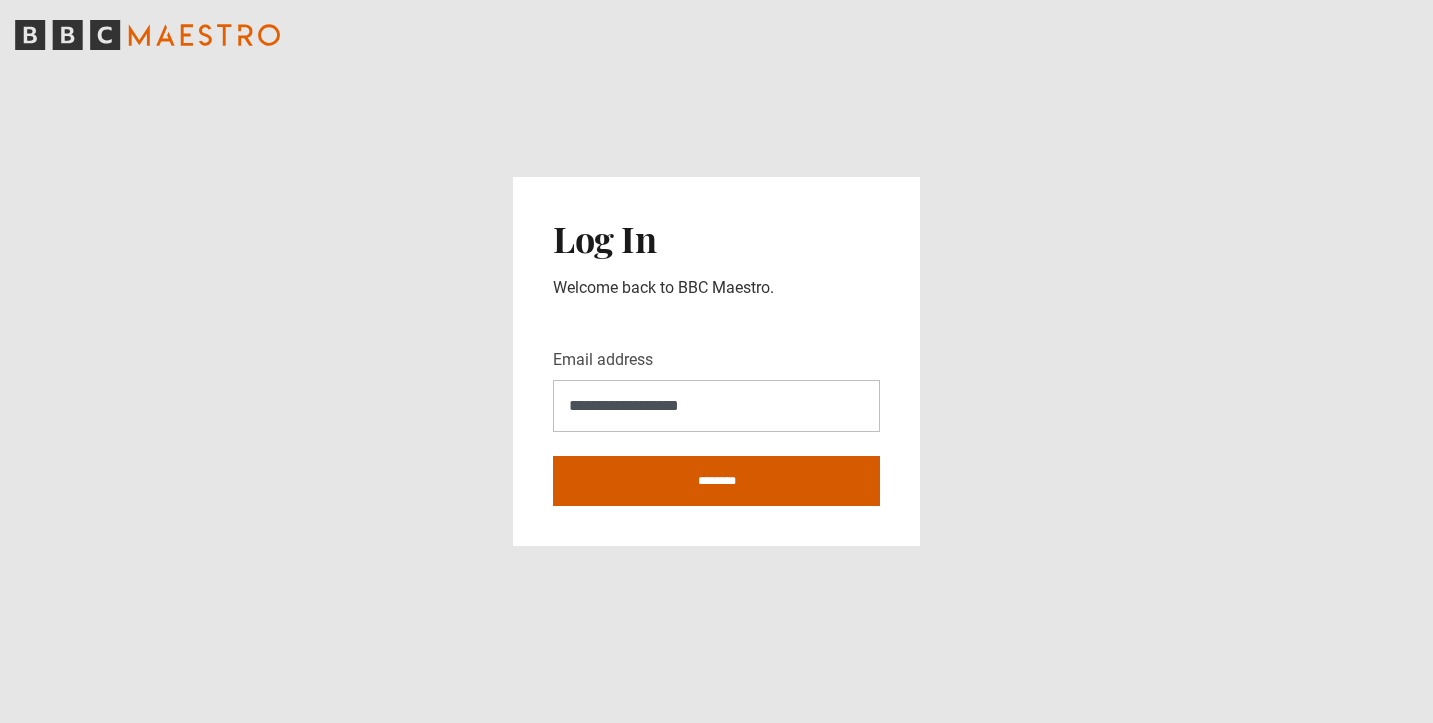click on "********" at bounding box center [716, 481] 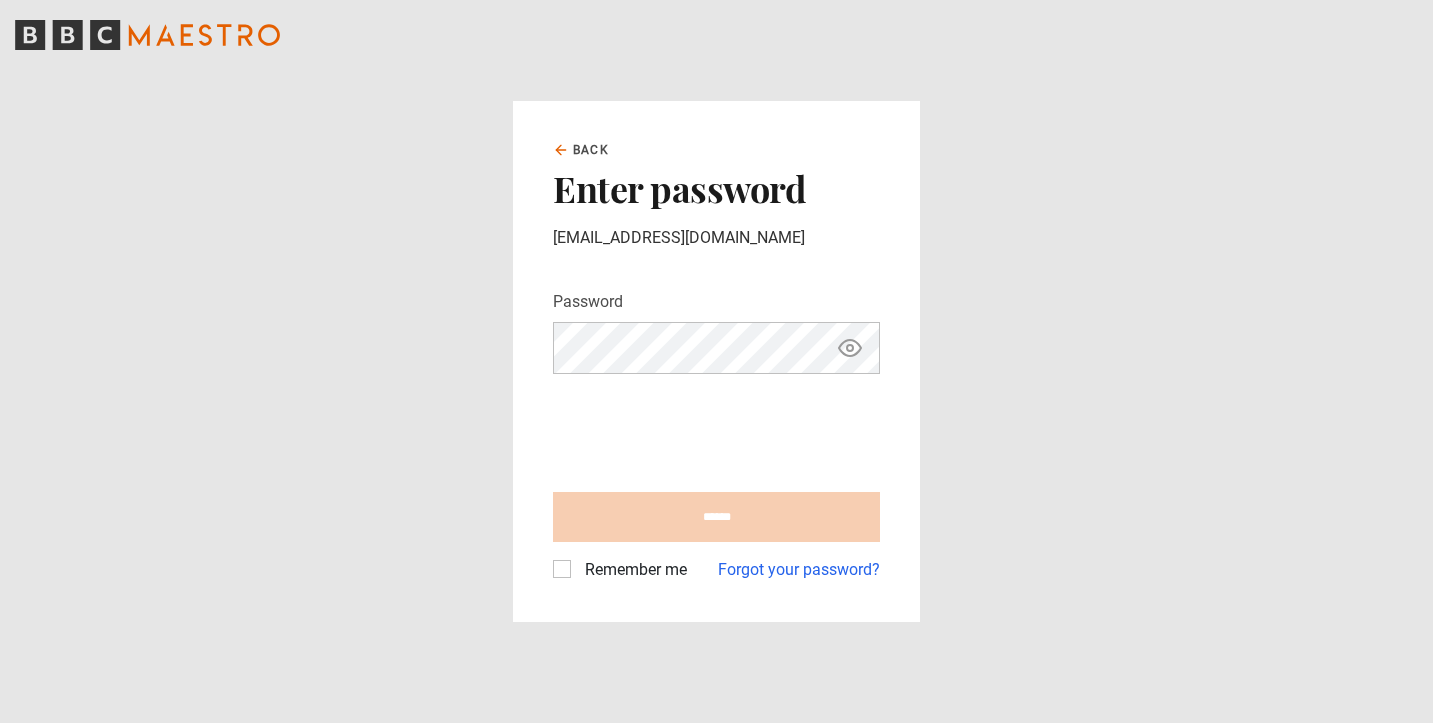 scroll, scrollTop: 0, scrollLeft: 0, axis: both 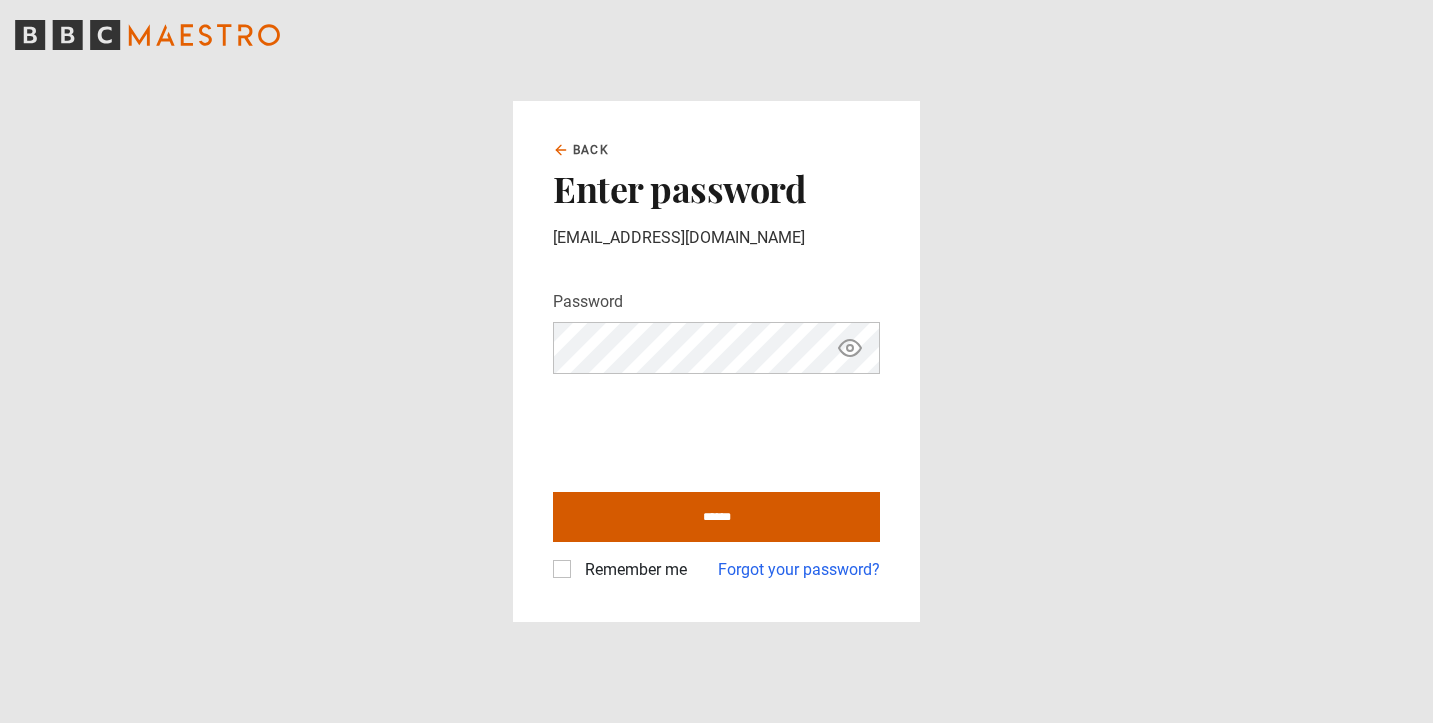 click on "******" at bounding box center [716, 517] 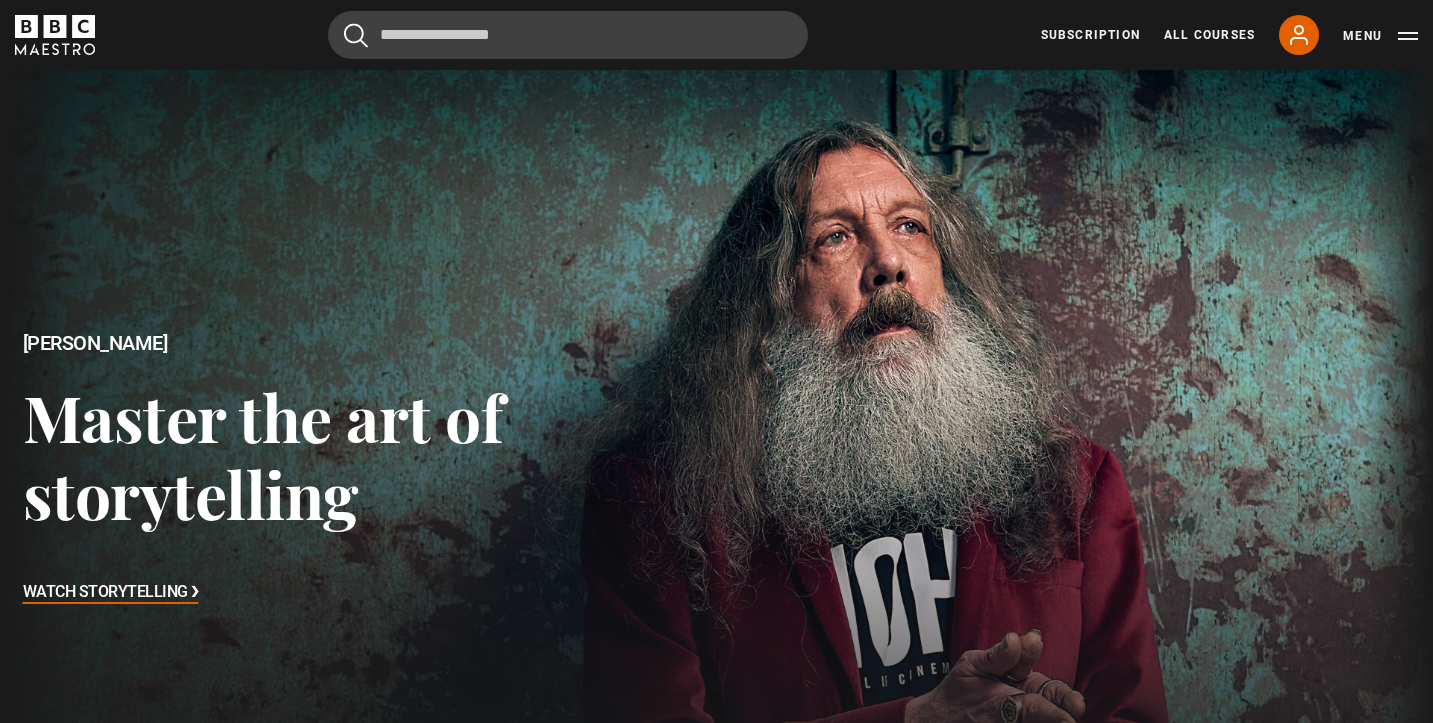 scroll, scrollTop: 0, scrollLeft: 0, axis: both 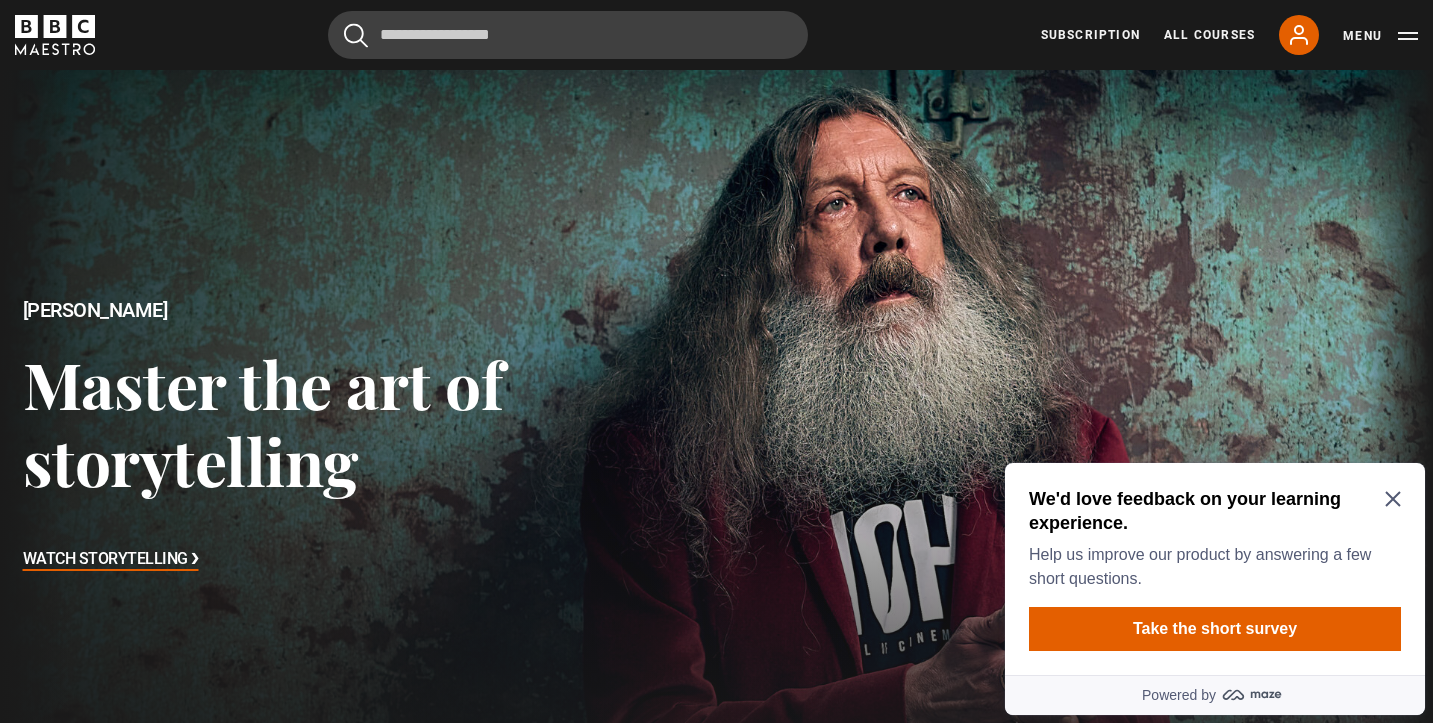 click 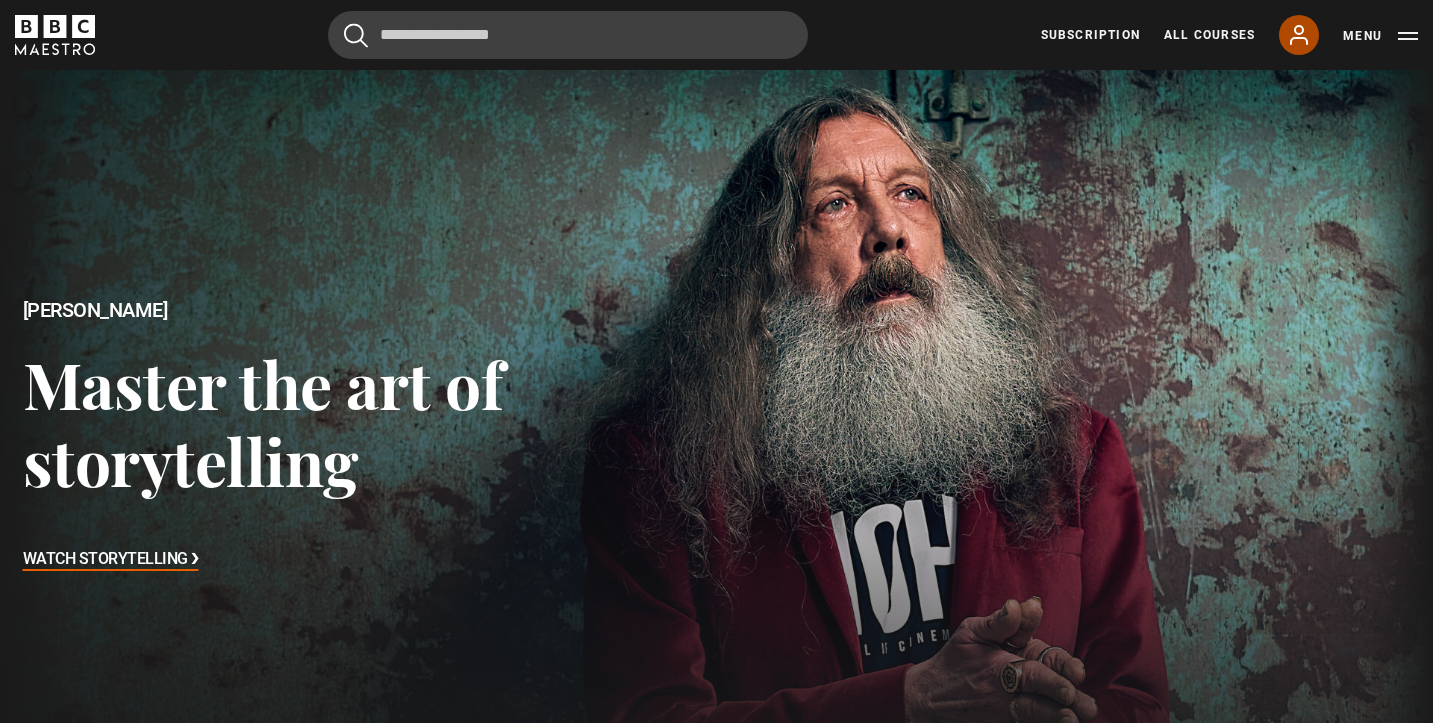 click 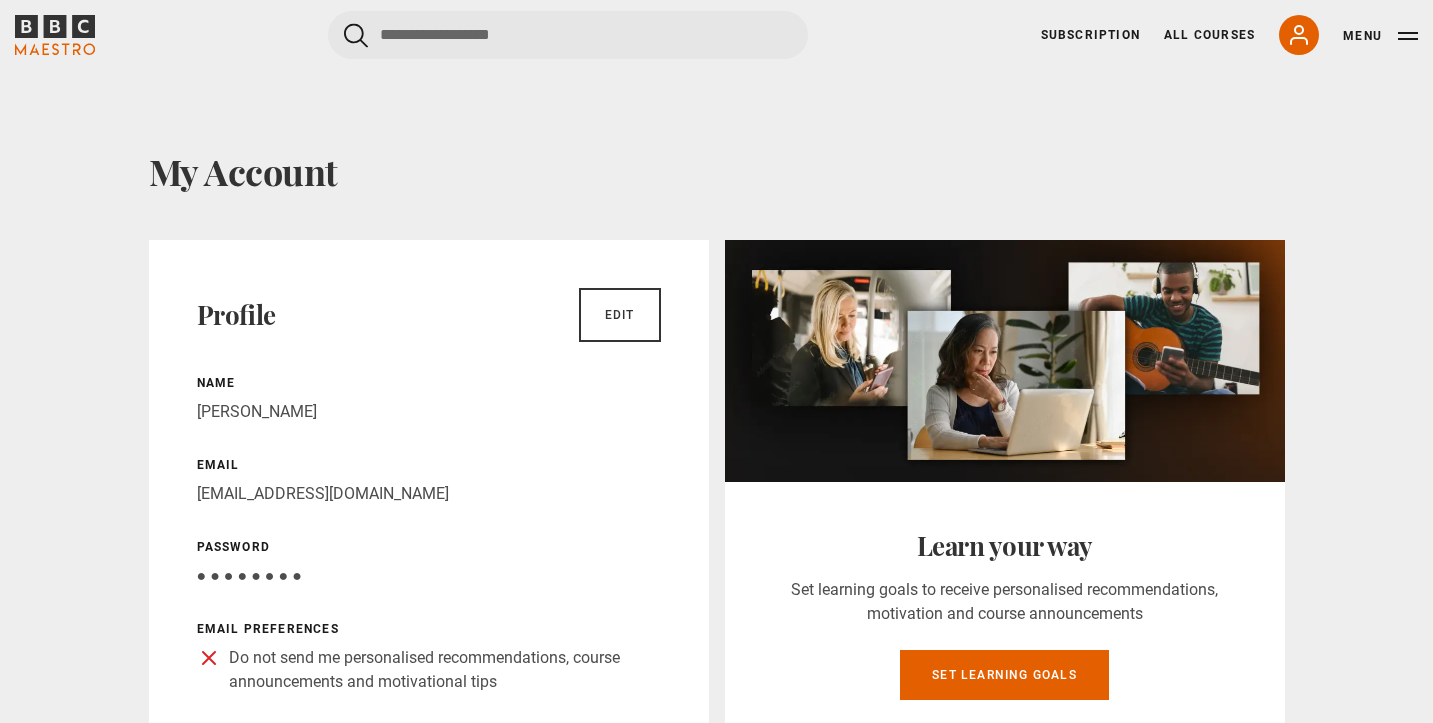 scroll, scrollTop: 0, scrollLeft: 0, axis: both 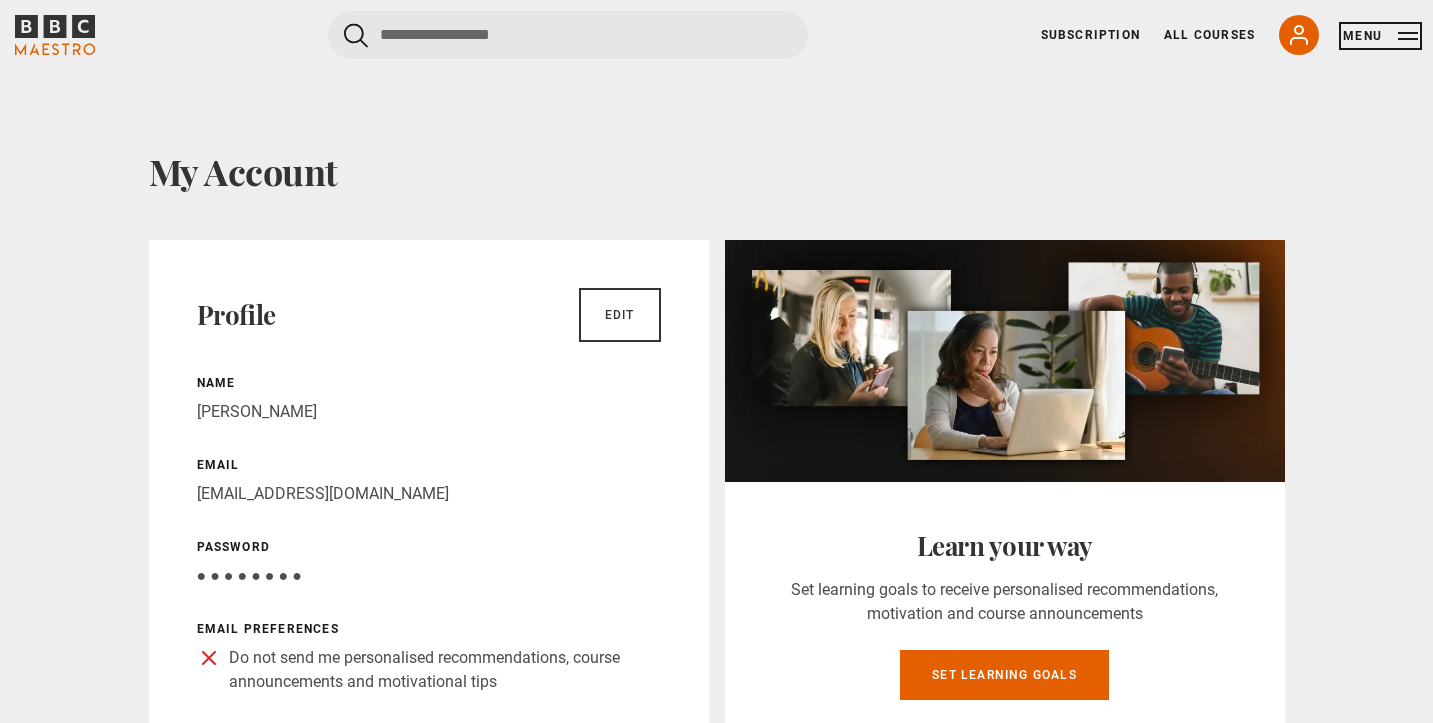 click on "Menu" at bounding box center [1380, 36] 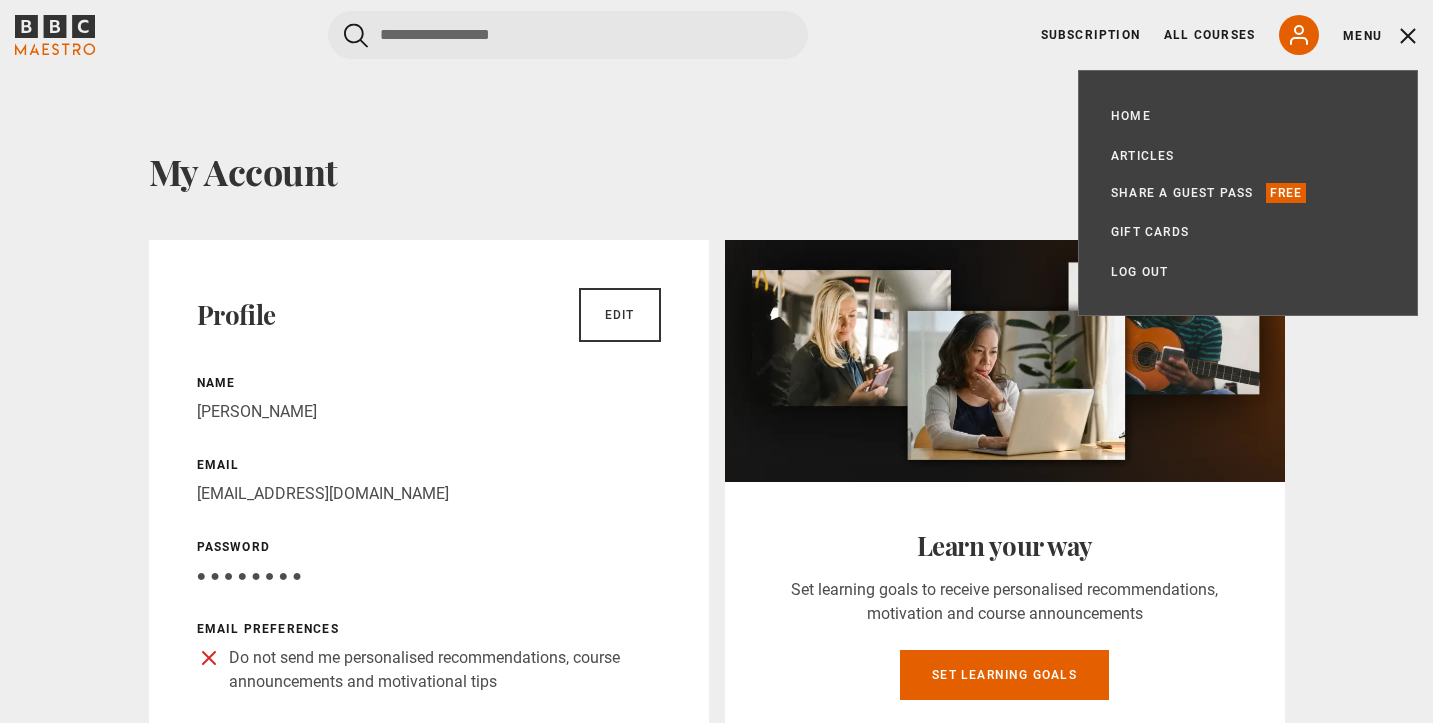 click on "Home
All Courses
Subscription
Articles
Share a guest pass
Free
Gift Cards
My Account
Log out
Logout" at bounding box center [1248, 193] 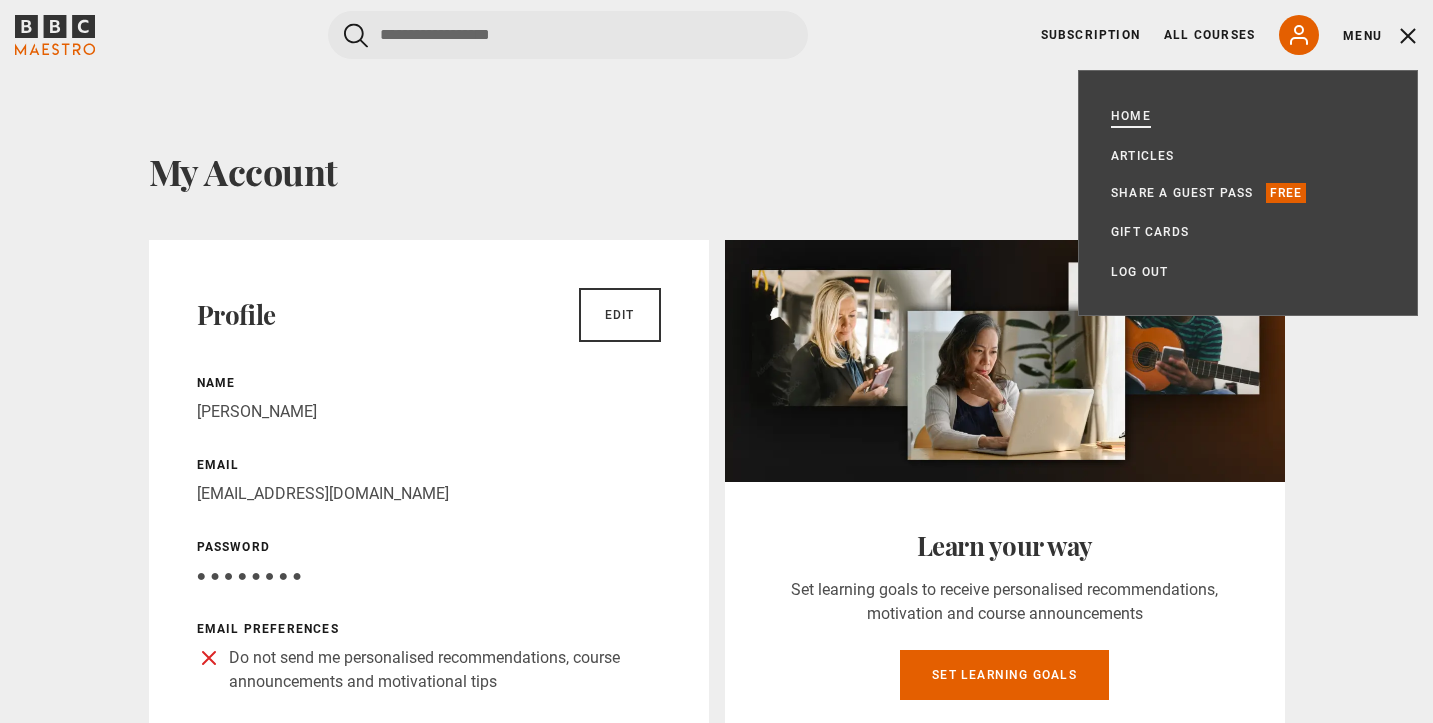 click on "Home" at bounding box center [1131, 116] 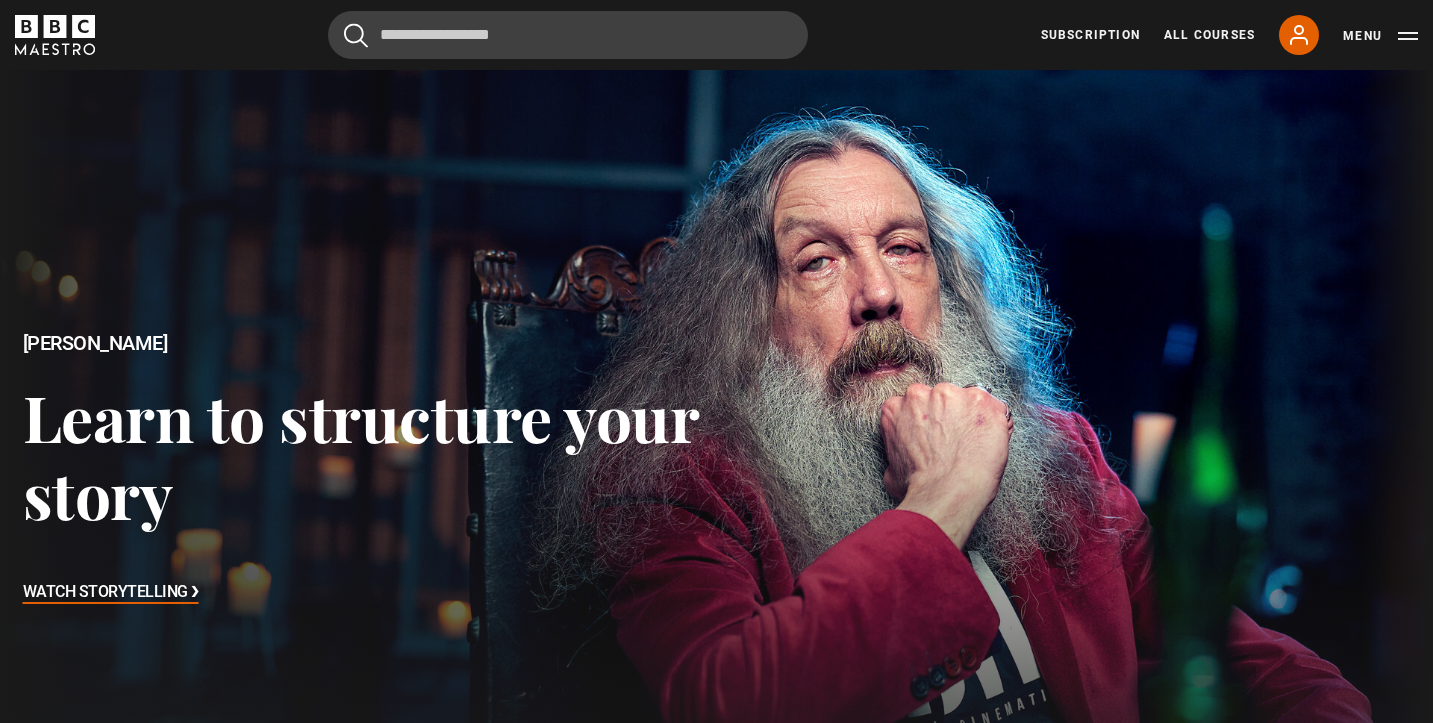scroll, scrollTop: 0, scrollLeft: 0, axis: both 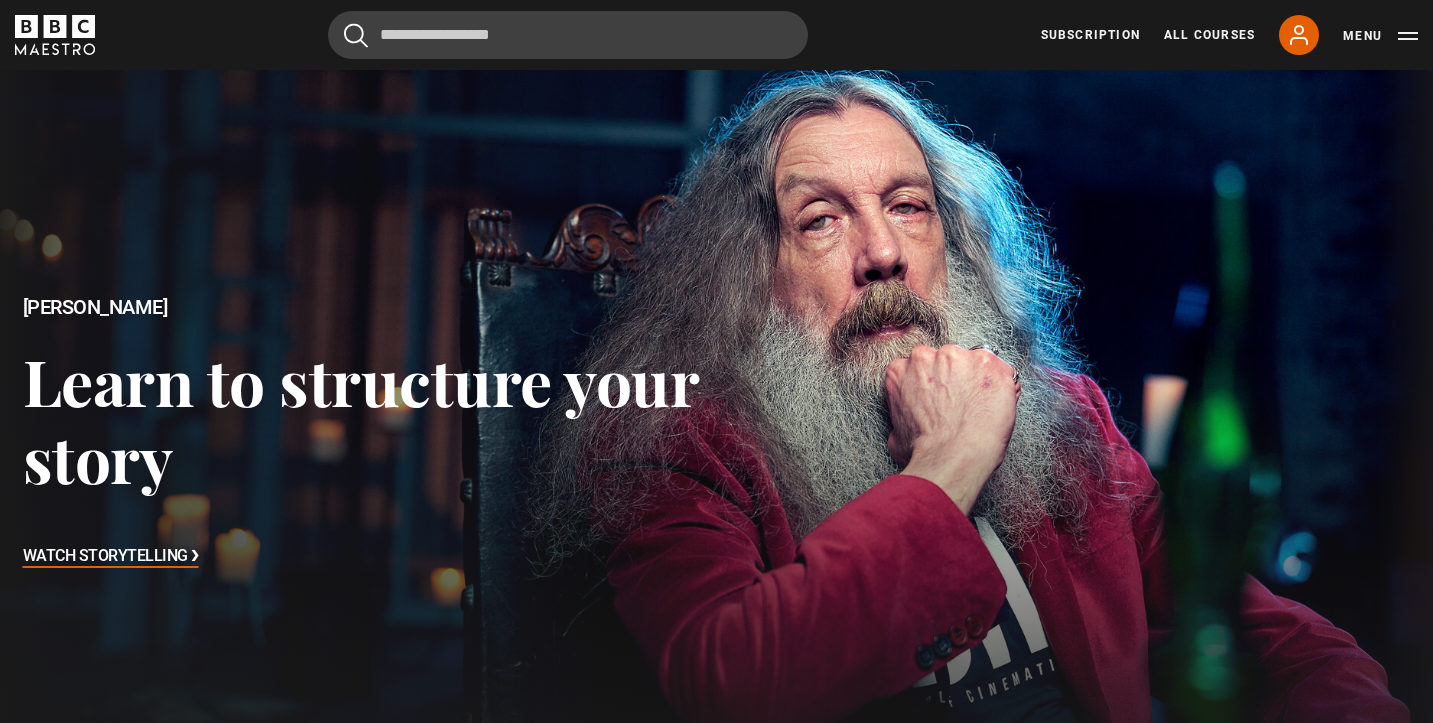 click on "Watch
Storytelling ❯" at bounding box center (111, 557) 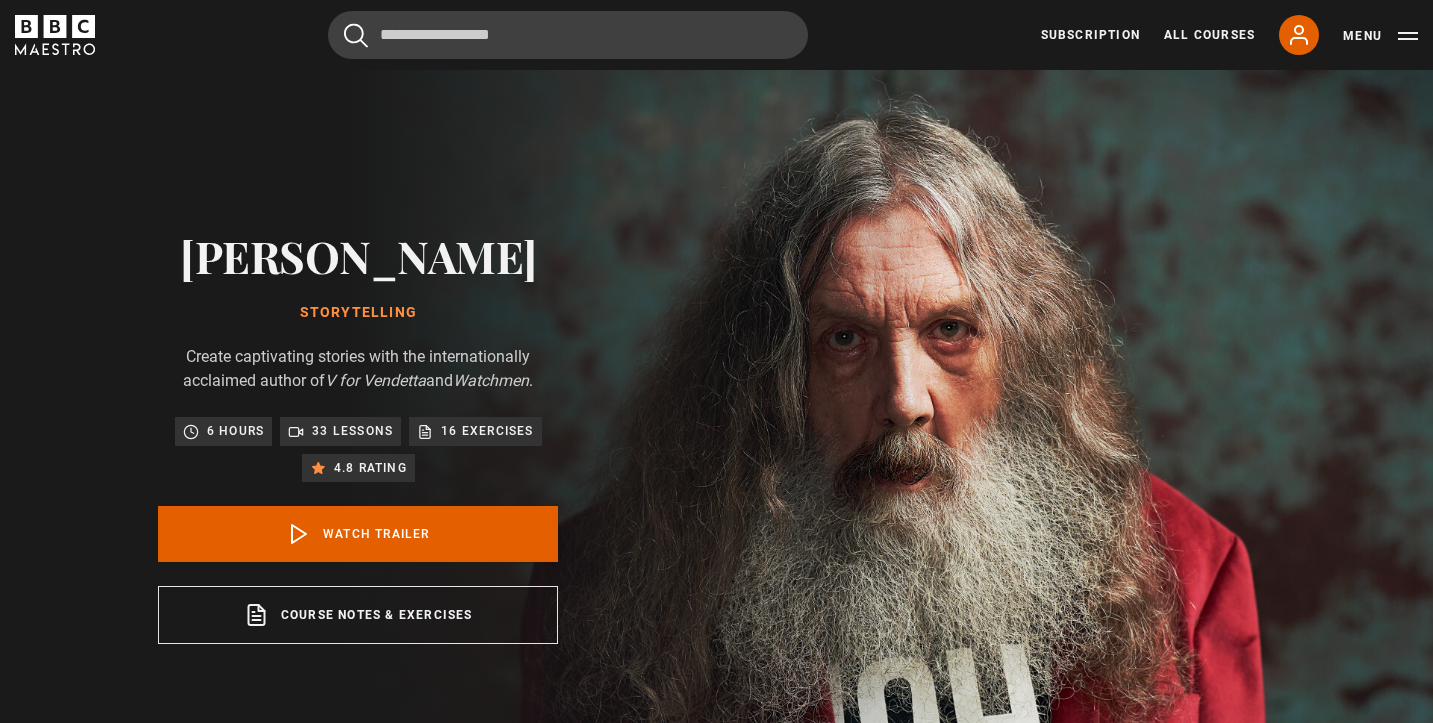 scroll, scrollTop: 0, scrollLeft: 0, axis: both 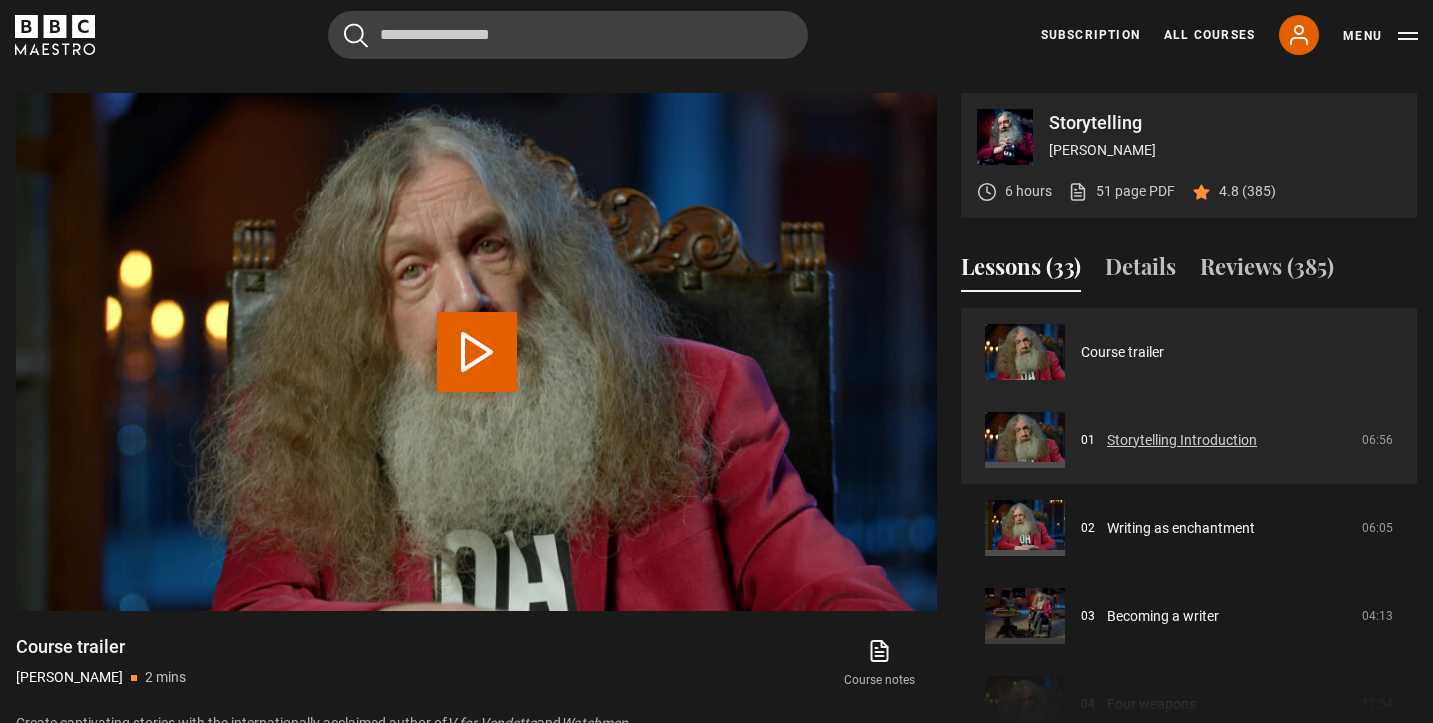click on "Storytelling Introduction" at bounding box center (1182, 440) 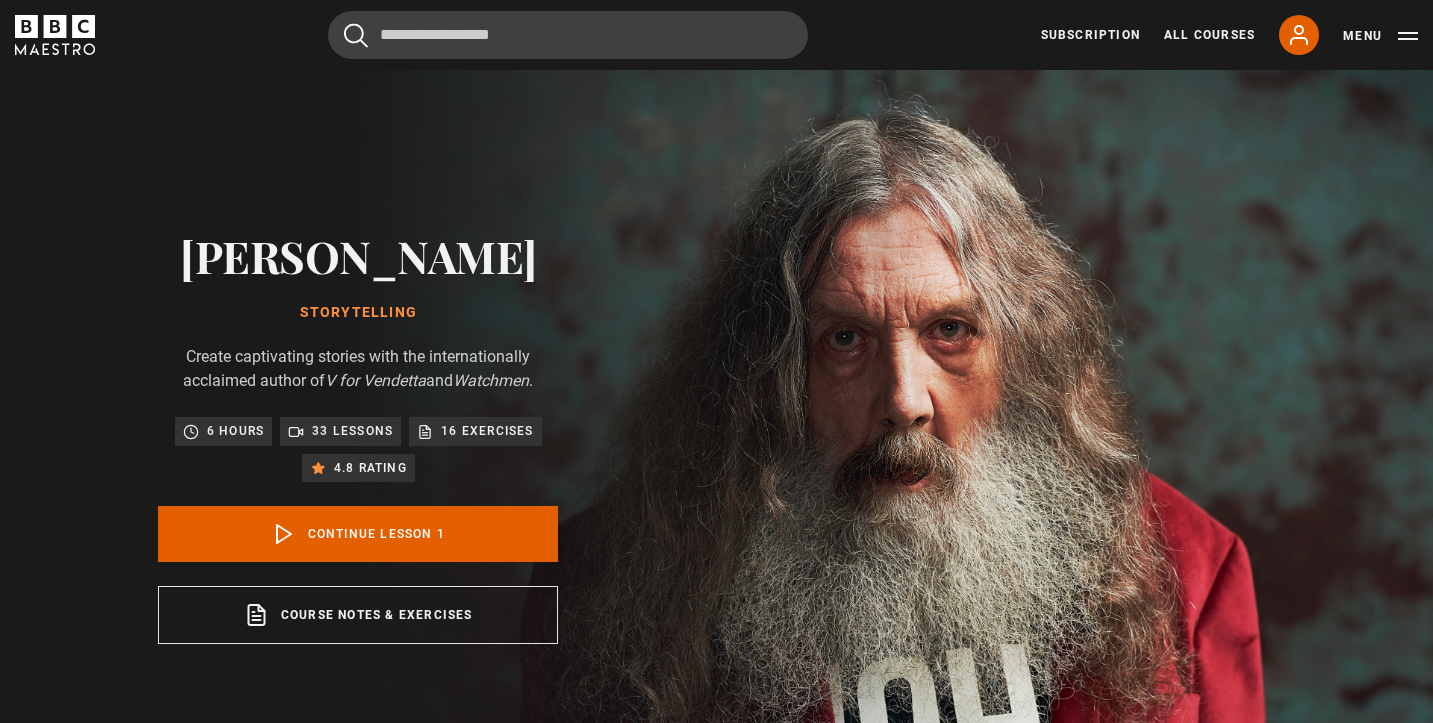 scroll, scrollTop: 804, scrollLeft: 0, axis: vertical 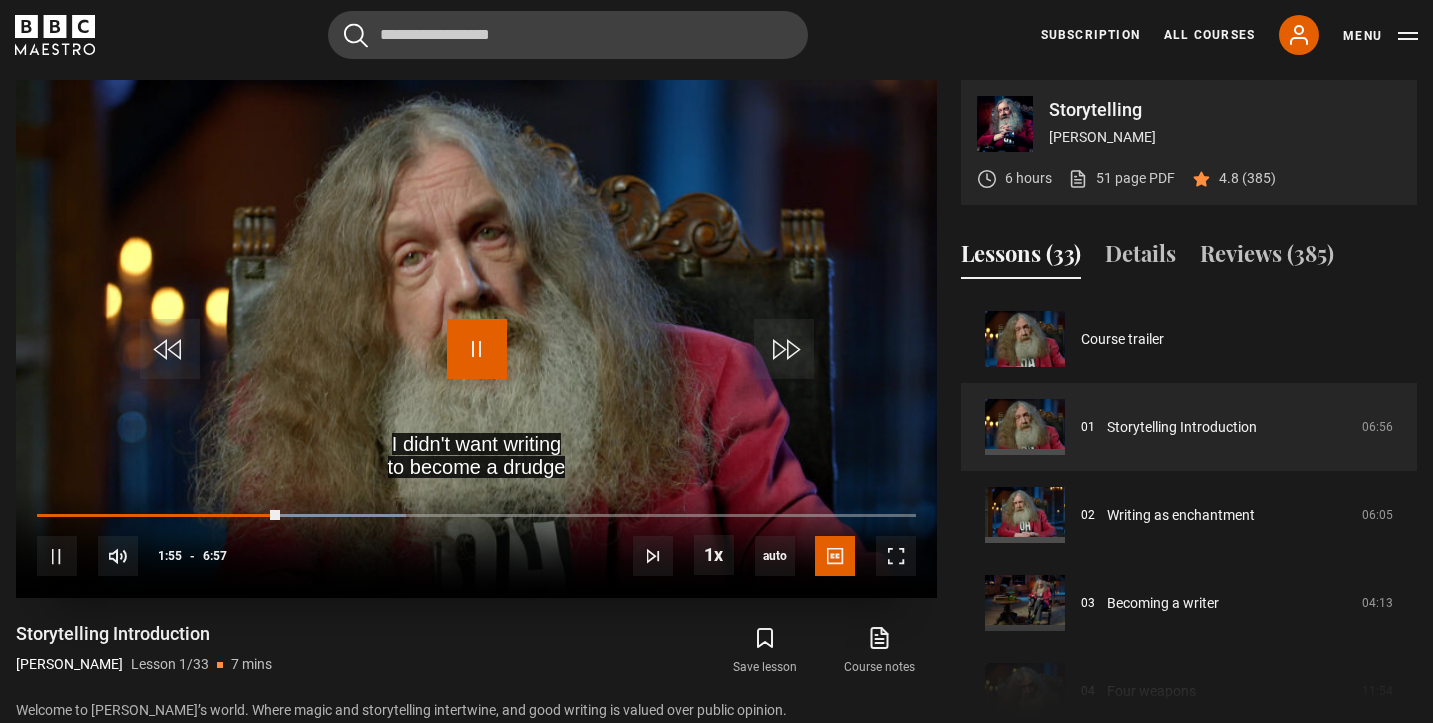 click at bounding box center (477, 349) 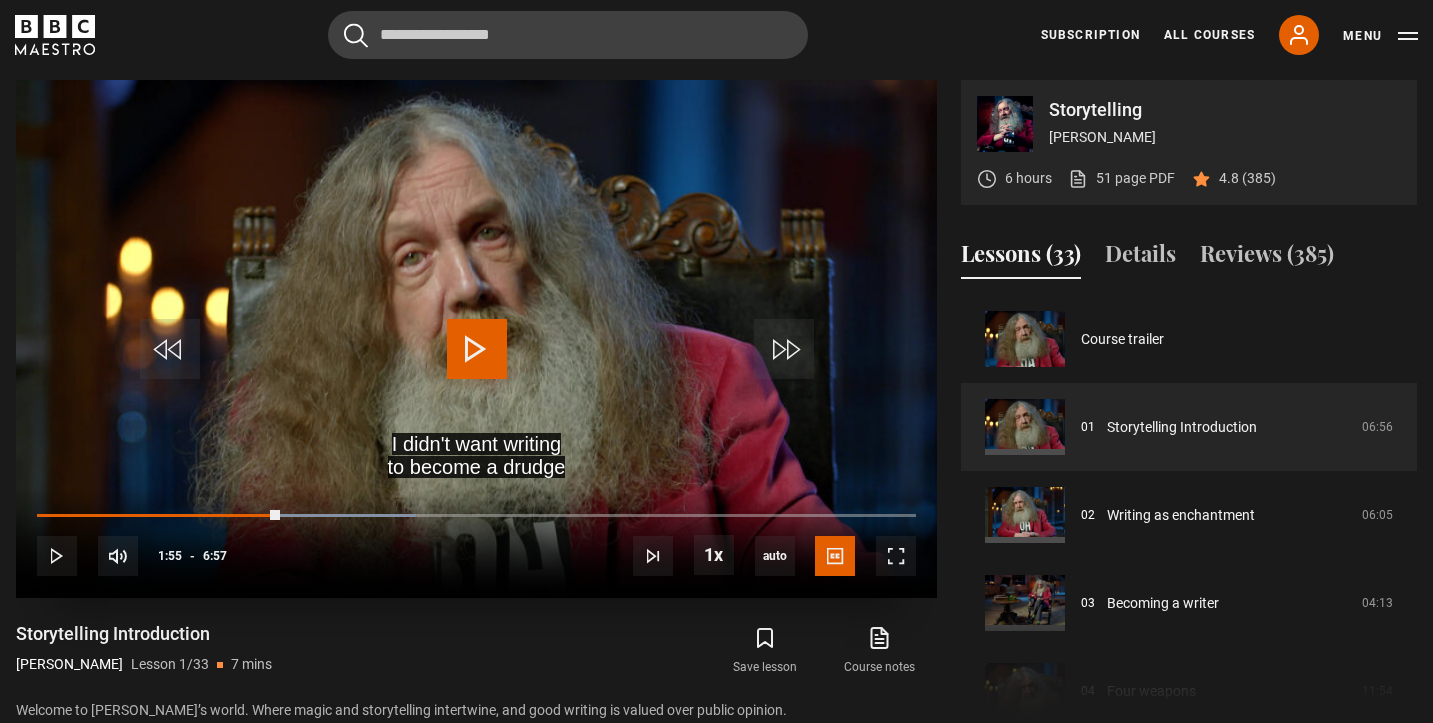 click at bounding box center [477, 349] 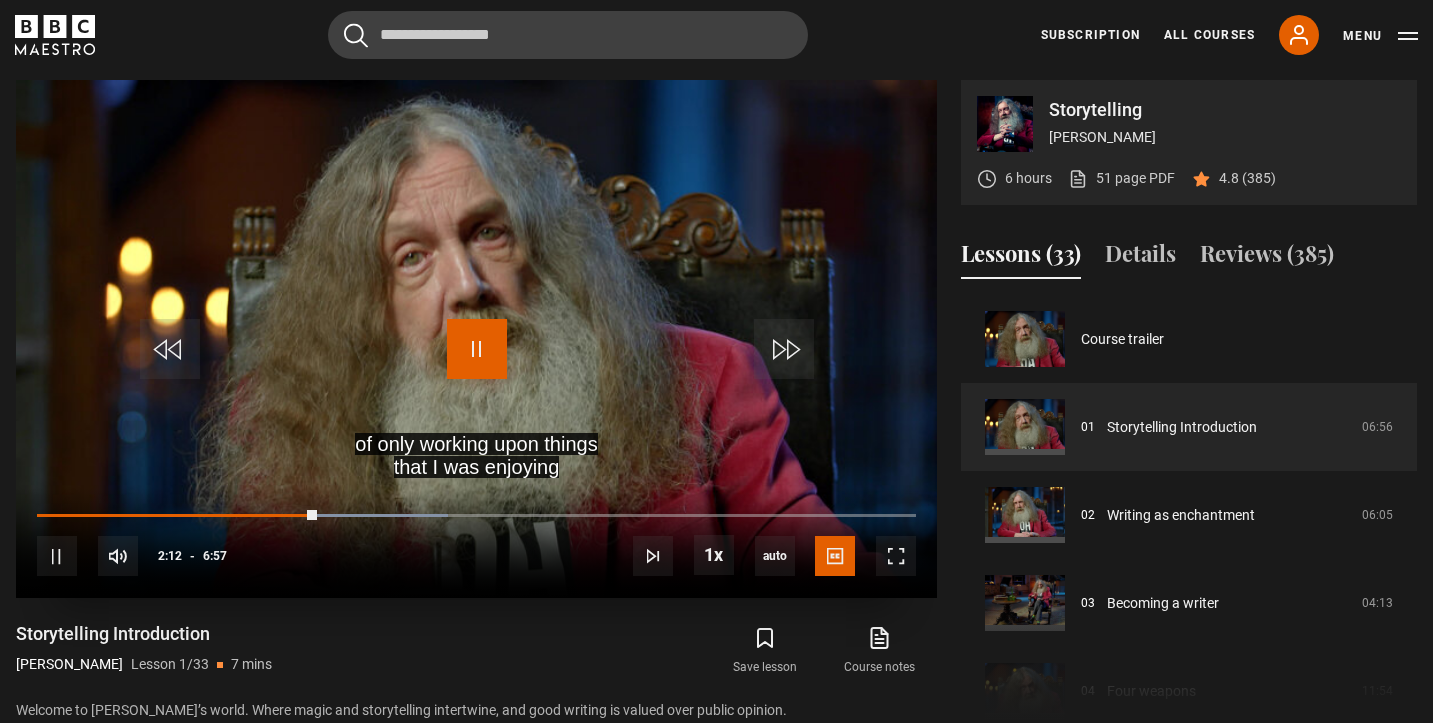 click at bounding box center [477, 349] 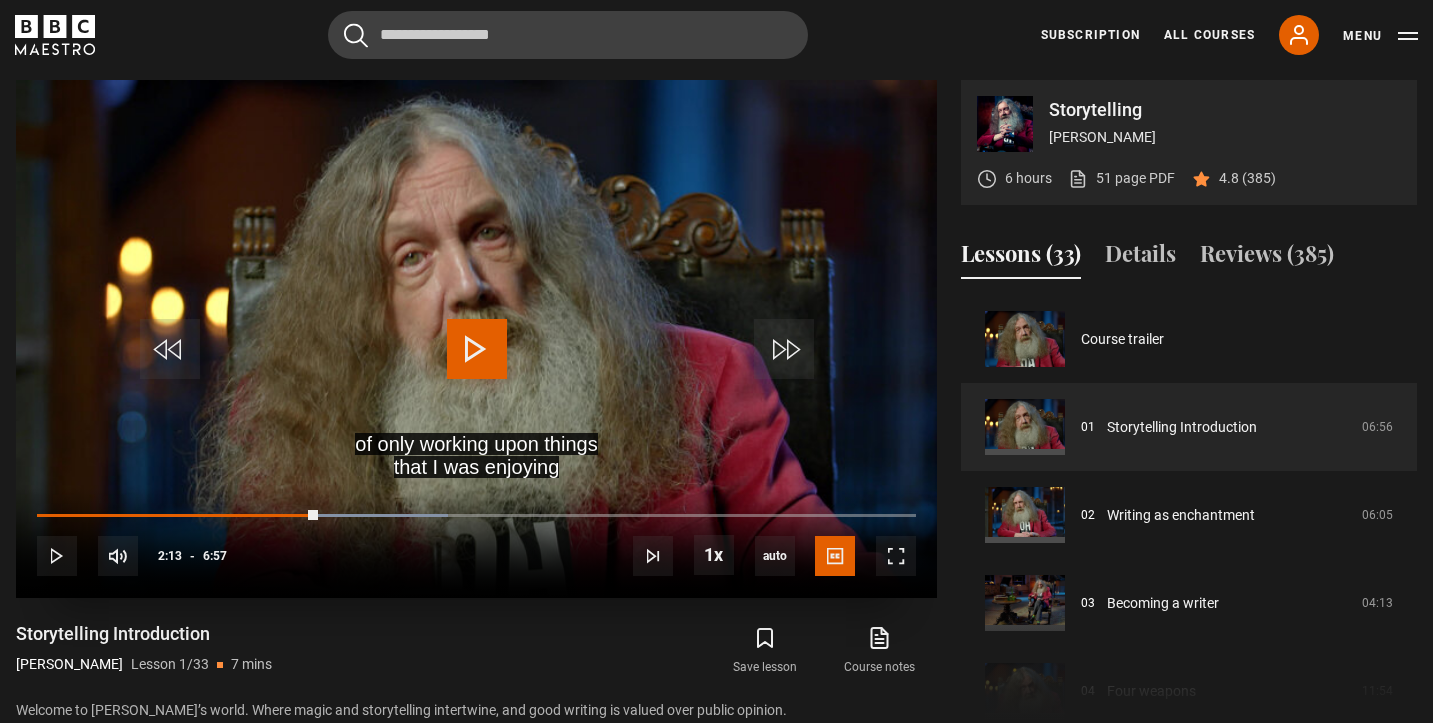 click at bounding box center [477, 349] 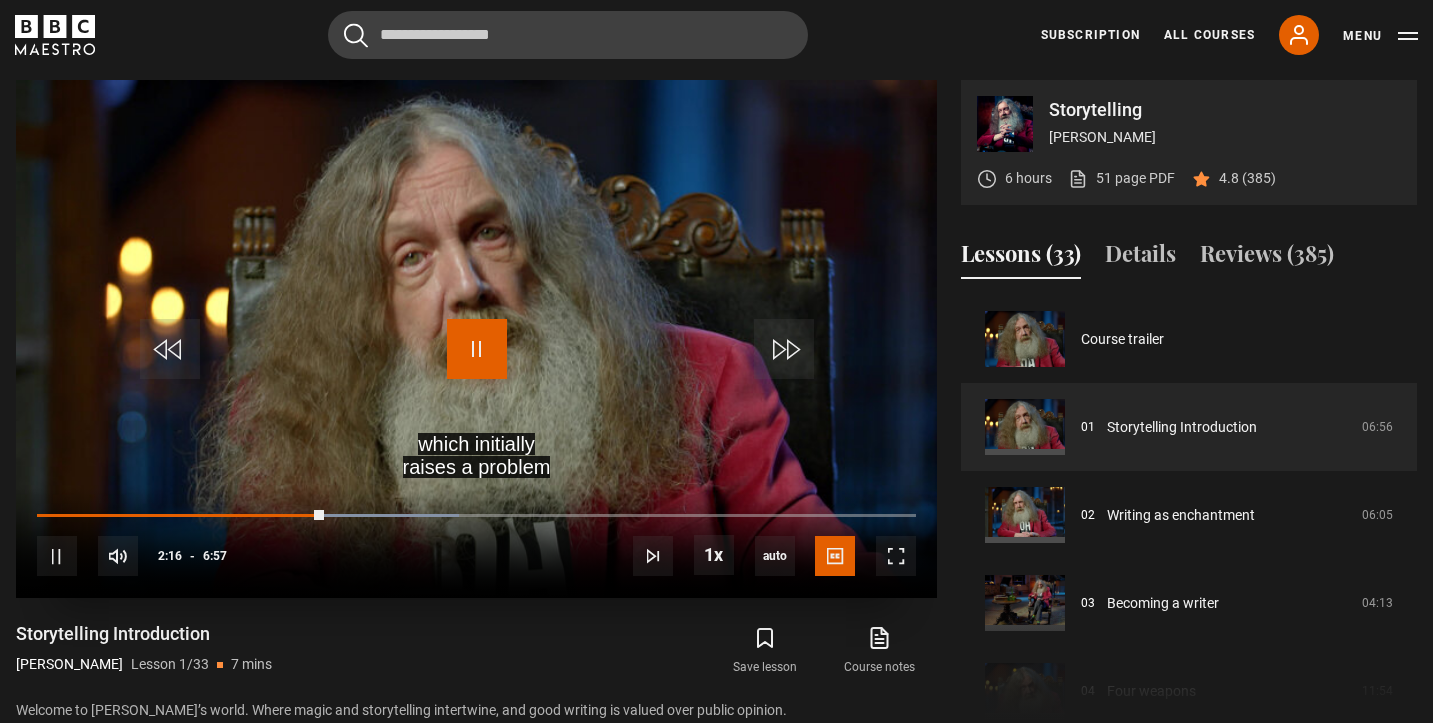 click at bounding box center [477, 349] 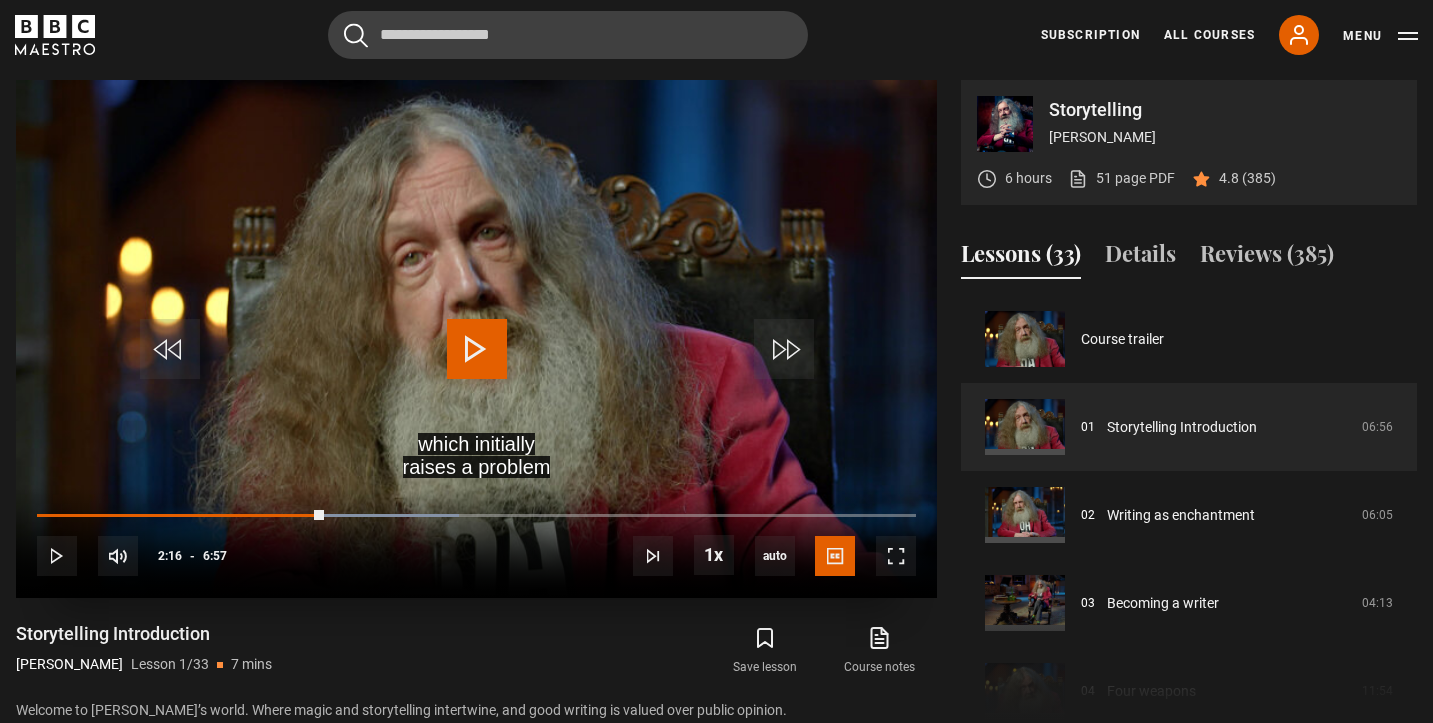 click at bounding box center [477, 349] 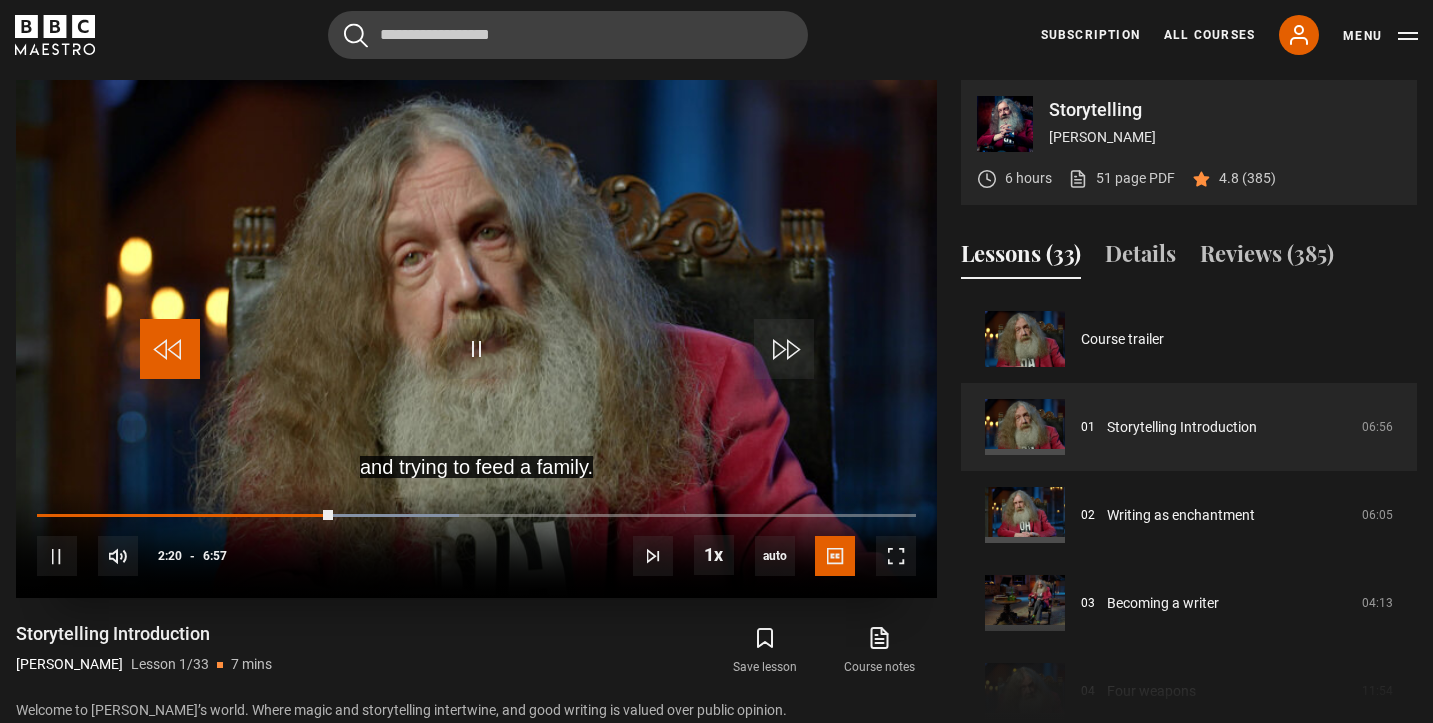 click at bounding box center (170, 349) 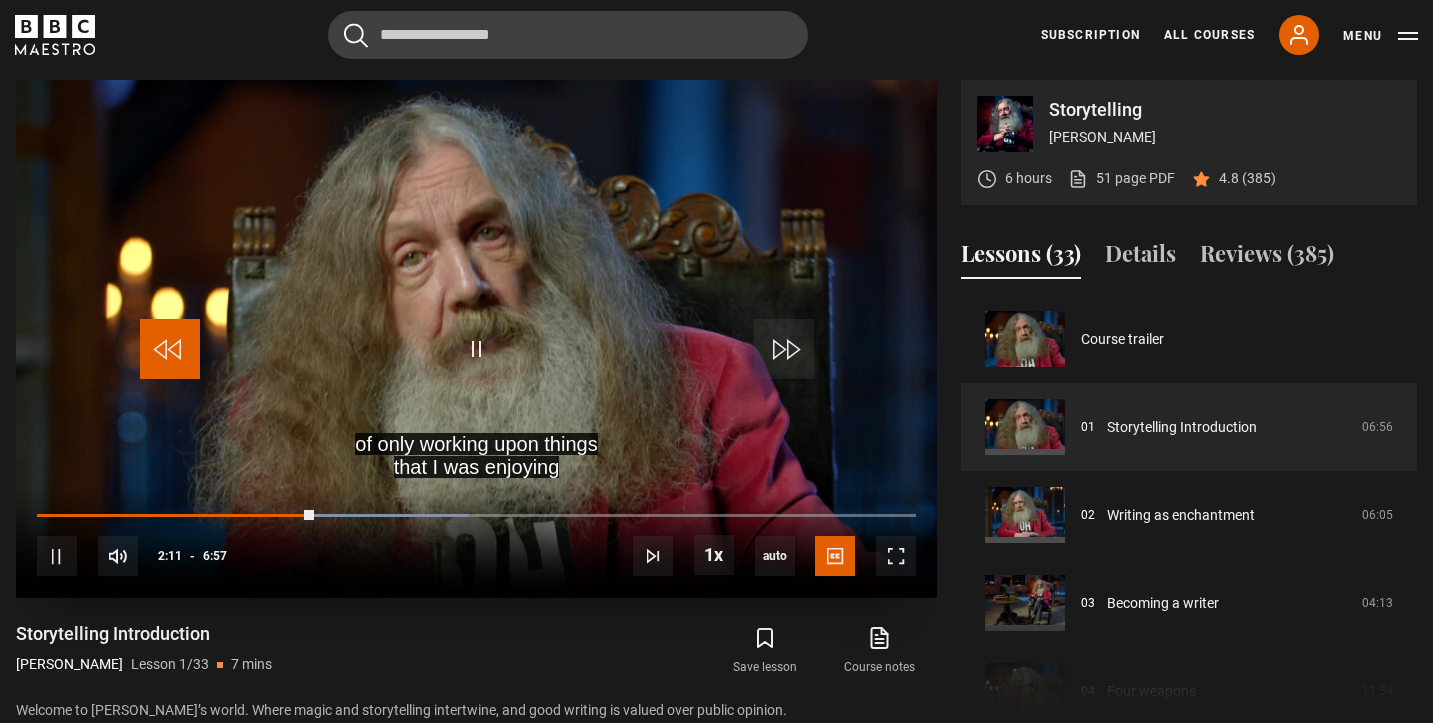 click at bounding box center [170, 349] 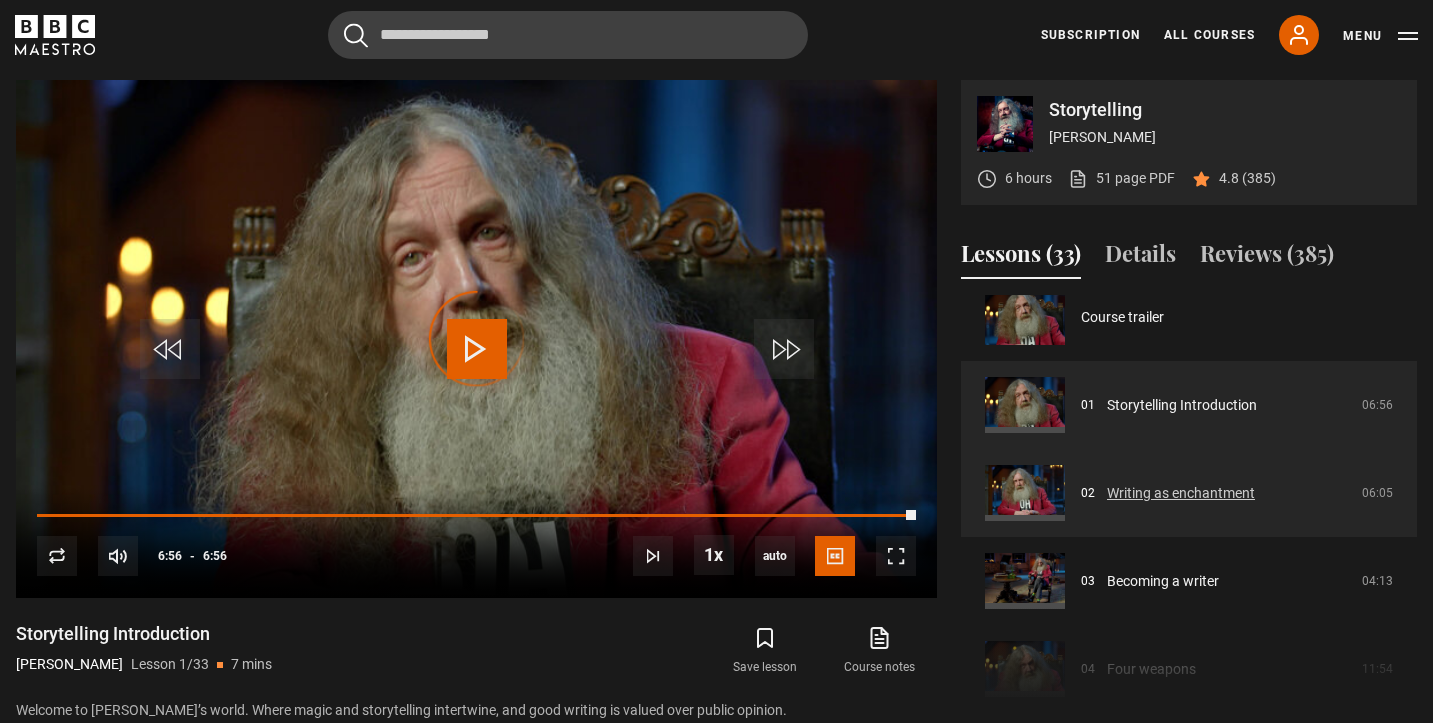 scroll, scrollTop: 26, scrollLeft: 0, axis: vertical 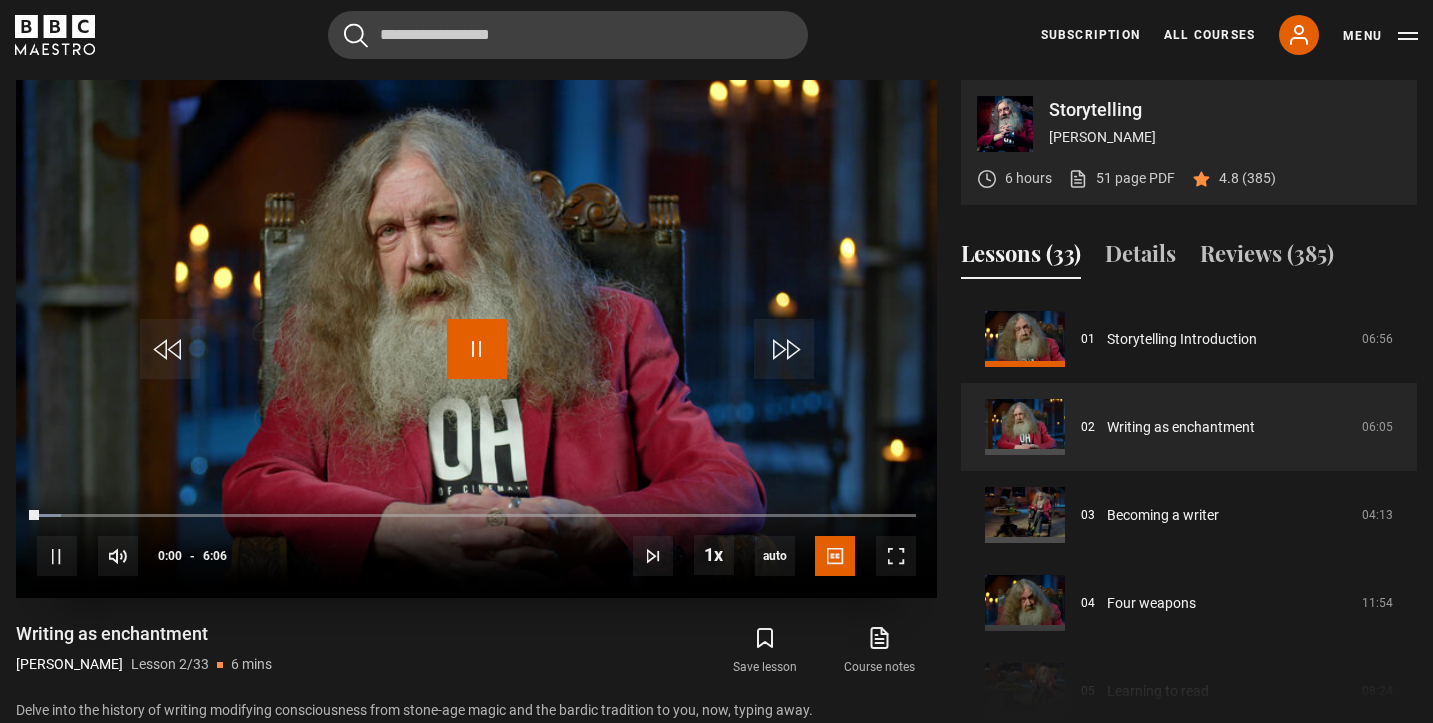 click at bounding box center (477, 349) 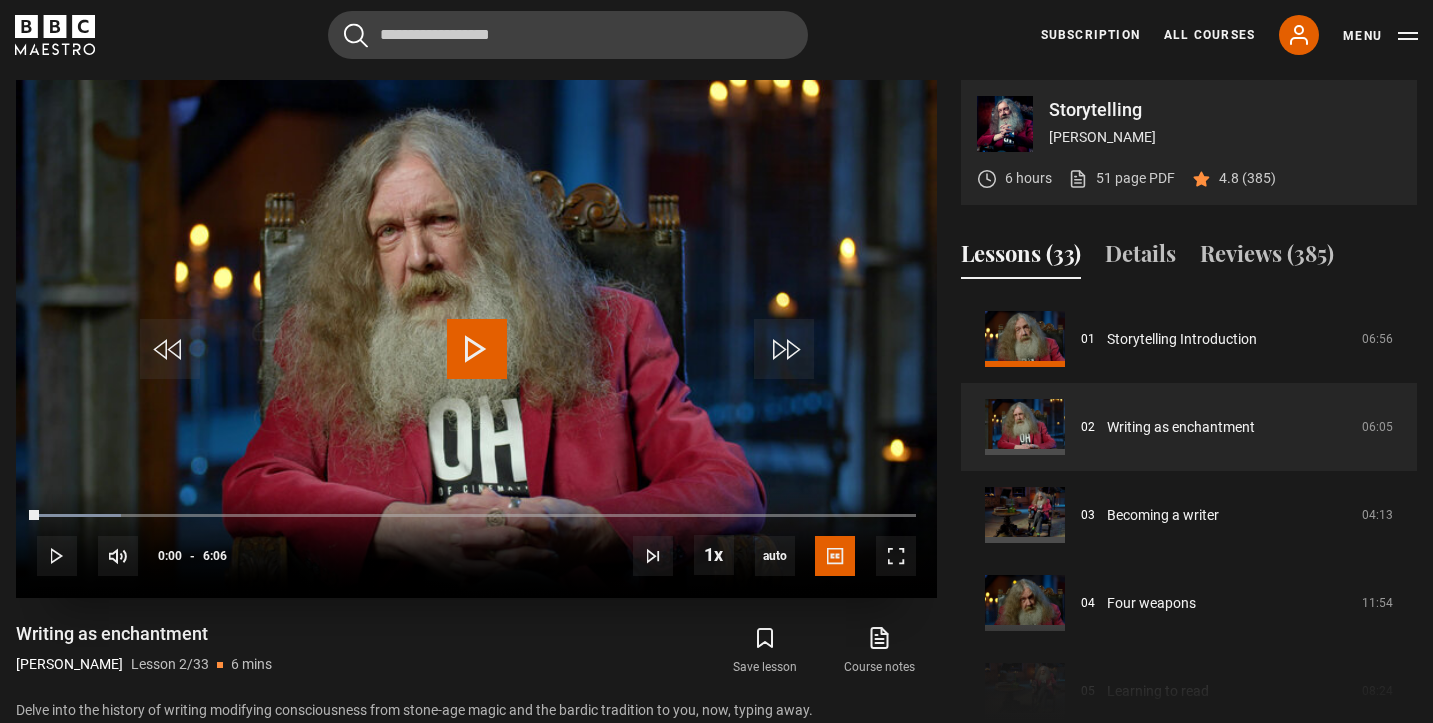 click at bounding box center (477, 349) 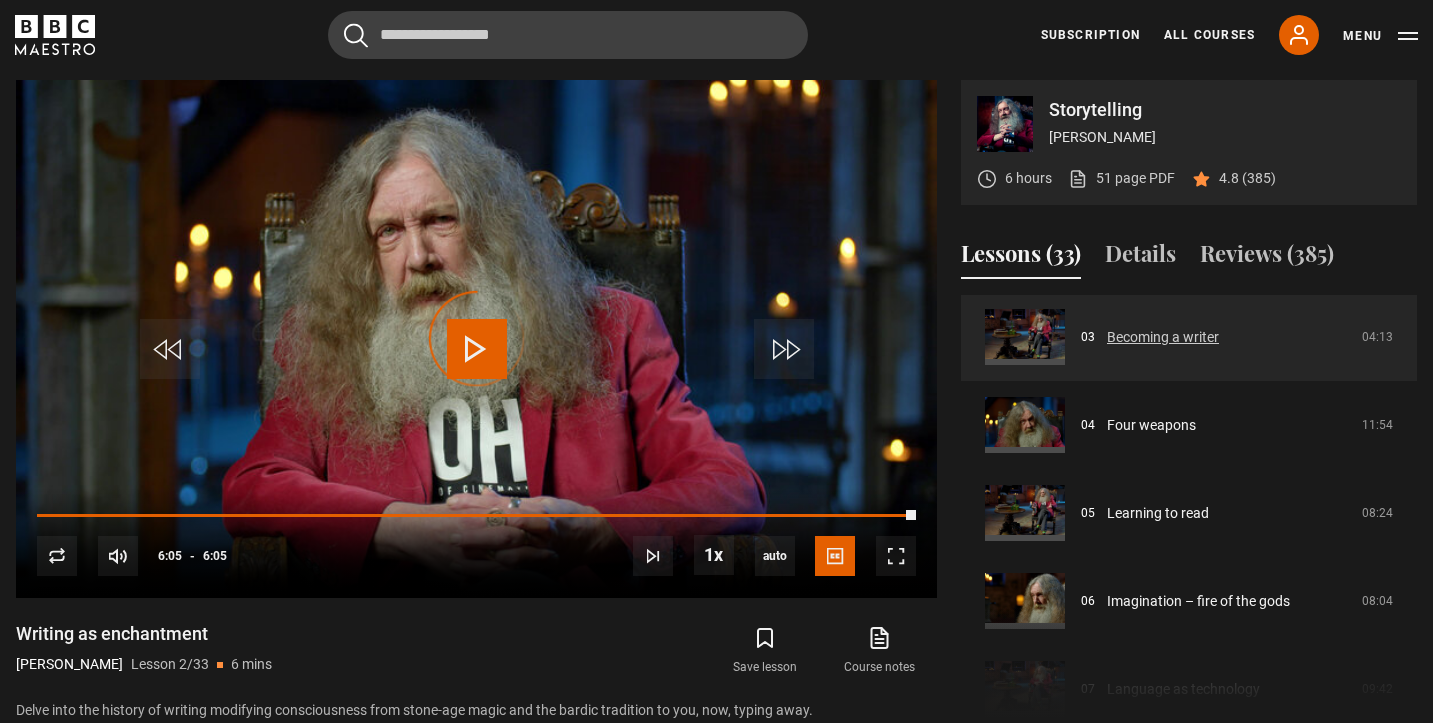 scroll, scrollTop: 0, scrollLeft: 0, axis: both 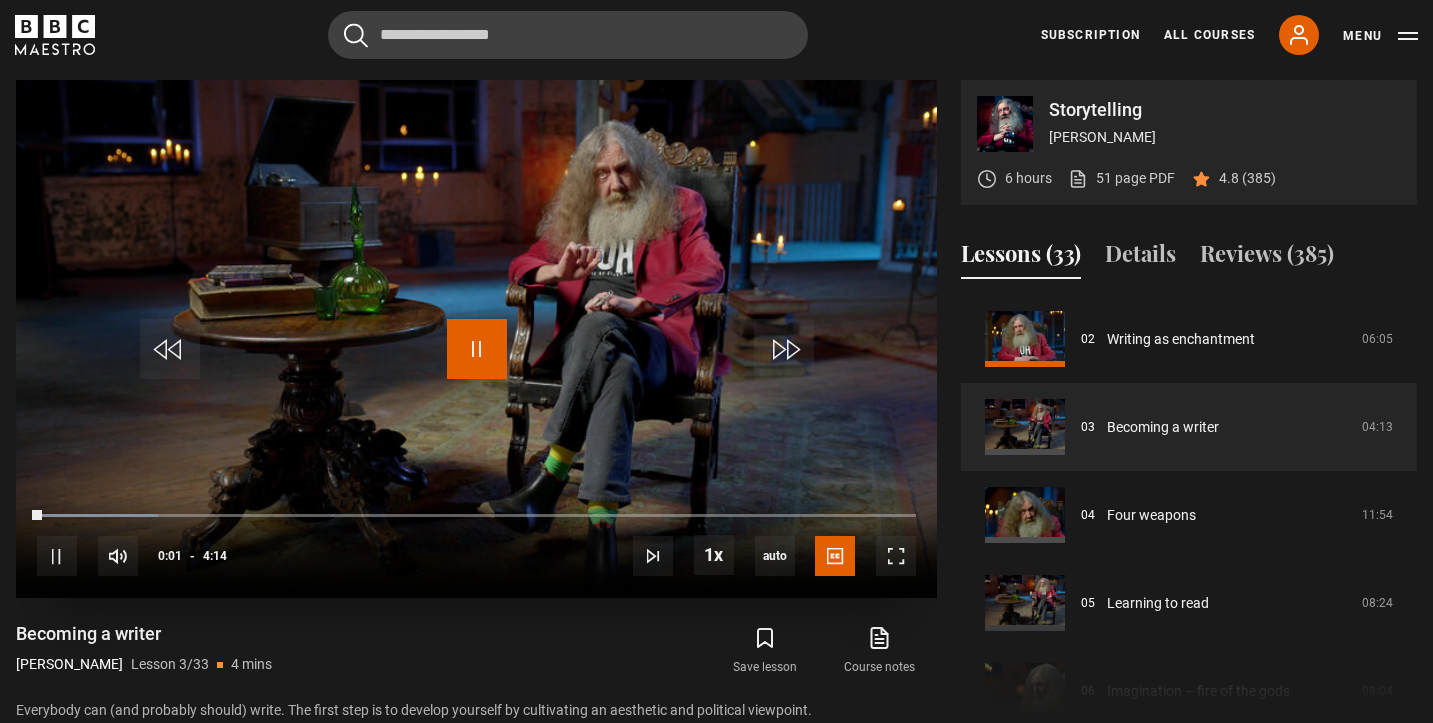 click at bounding box center (477, 349) 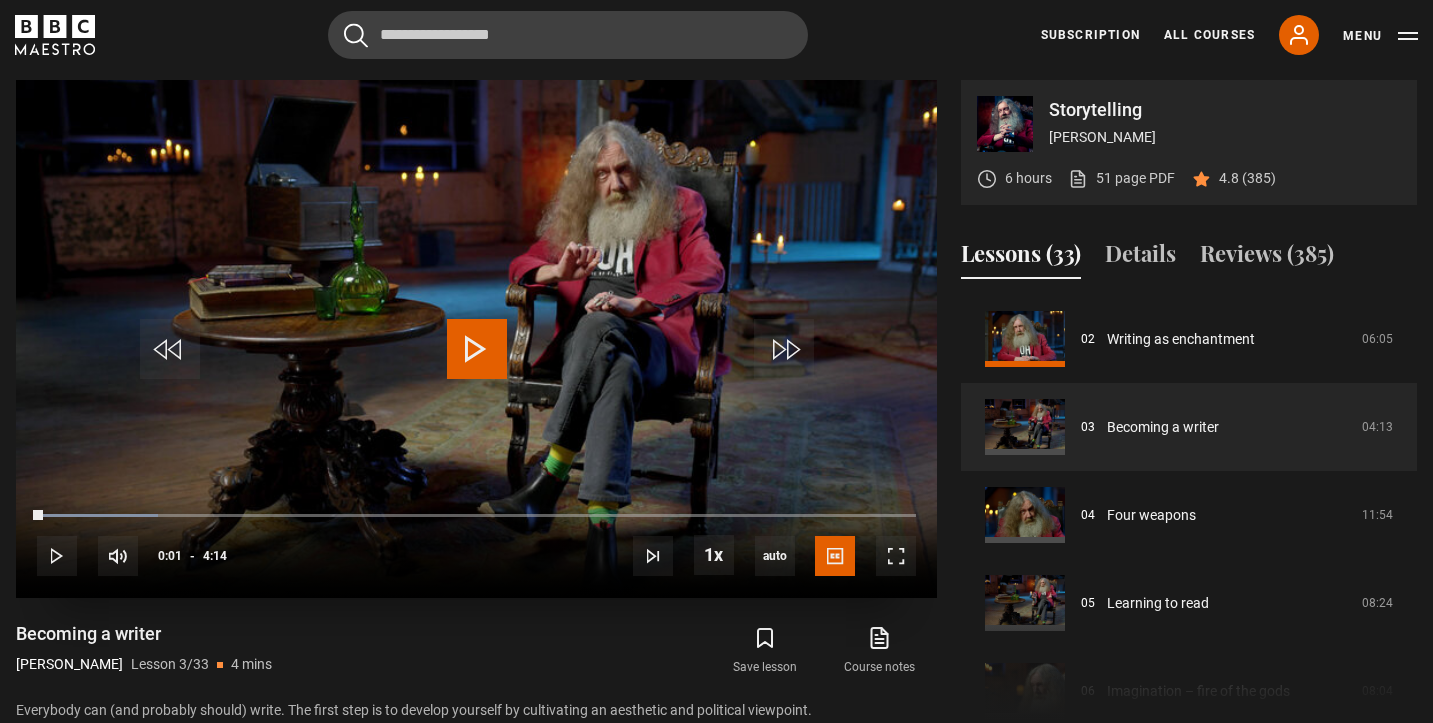 click at bounding box center (477, 349) 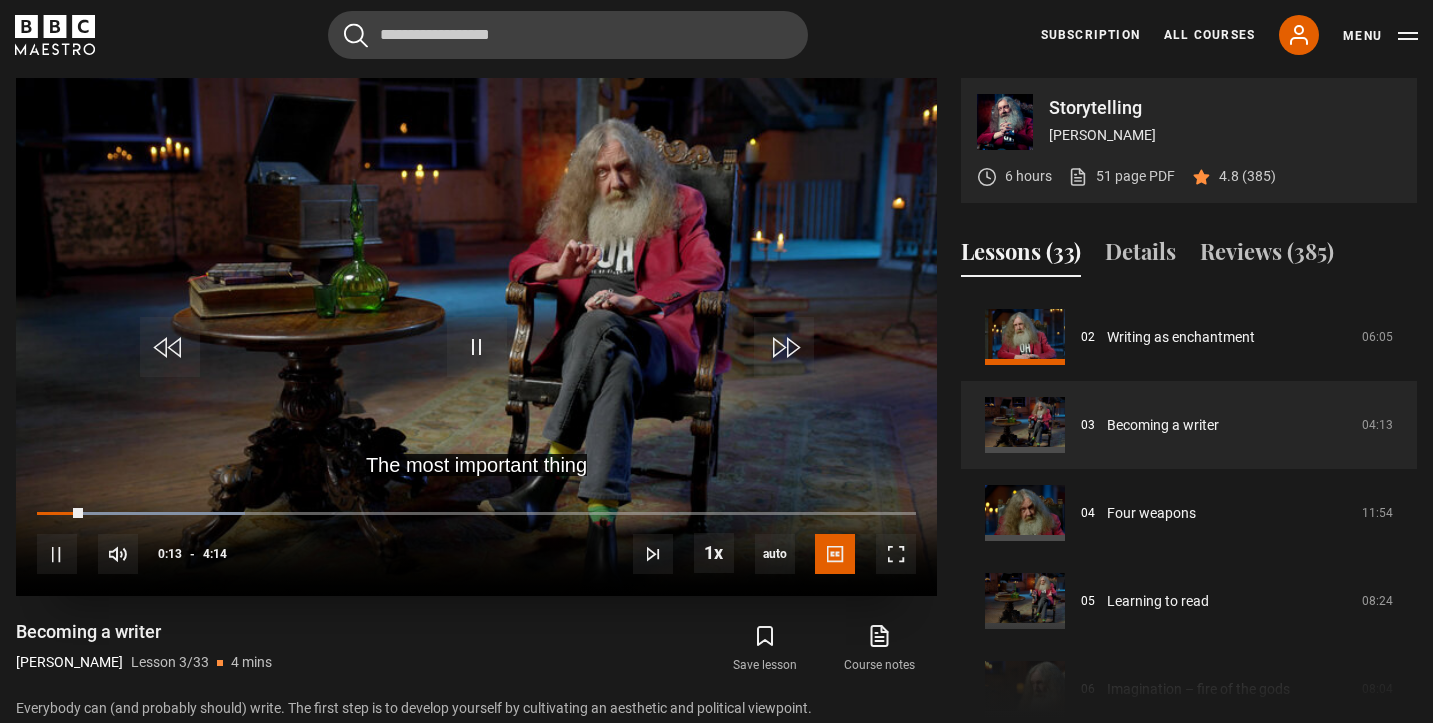 scroll, scrollTop: 758, scrollLeft: 0, axis: vertical 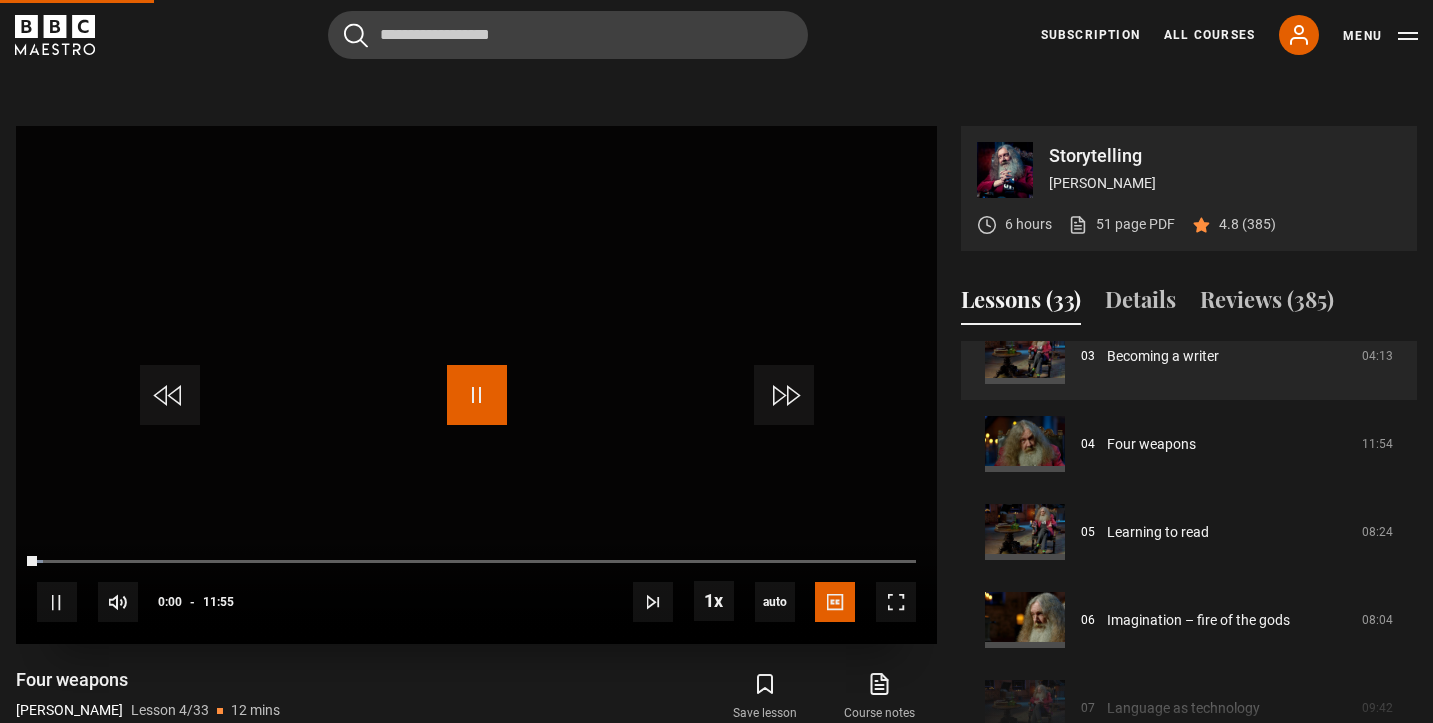 click at bounding box center [477, 395] 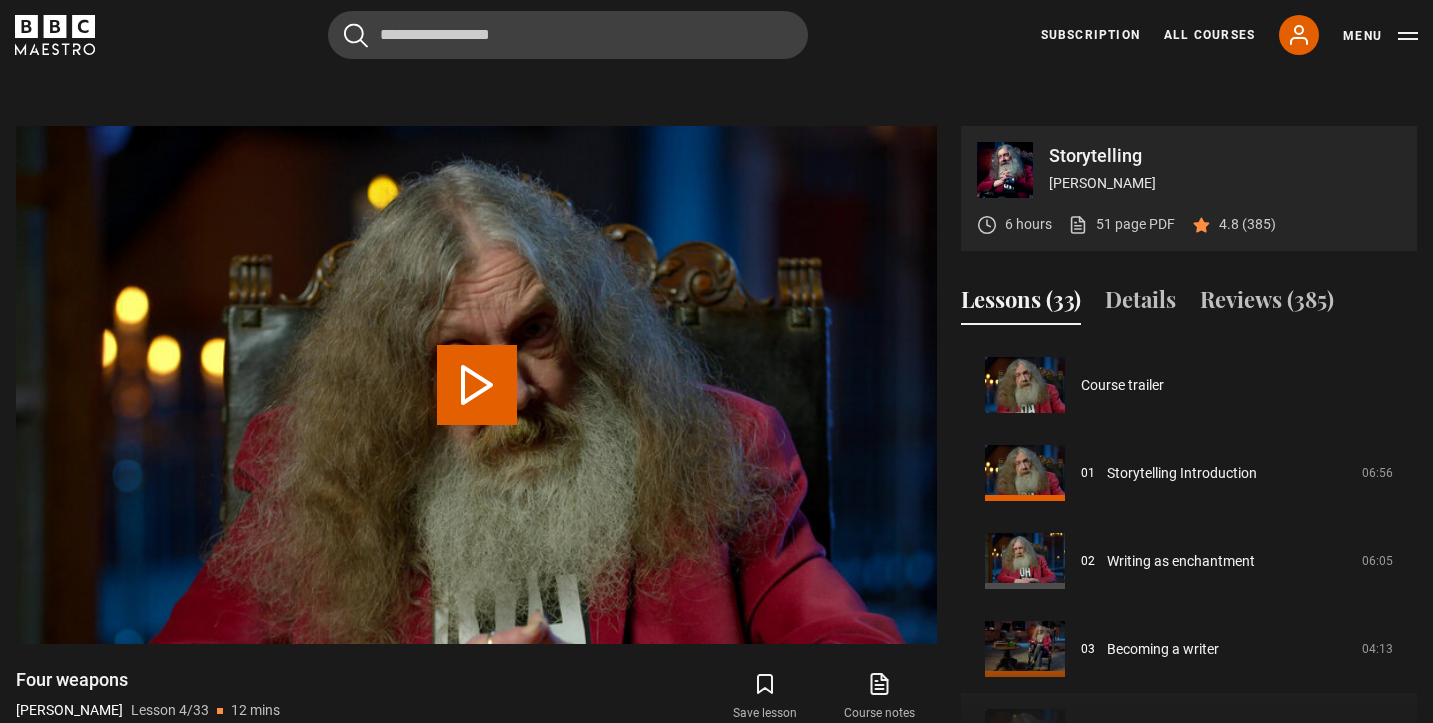 scroll, scrollTop: 804, scrollLeft: 0, axis: vertical 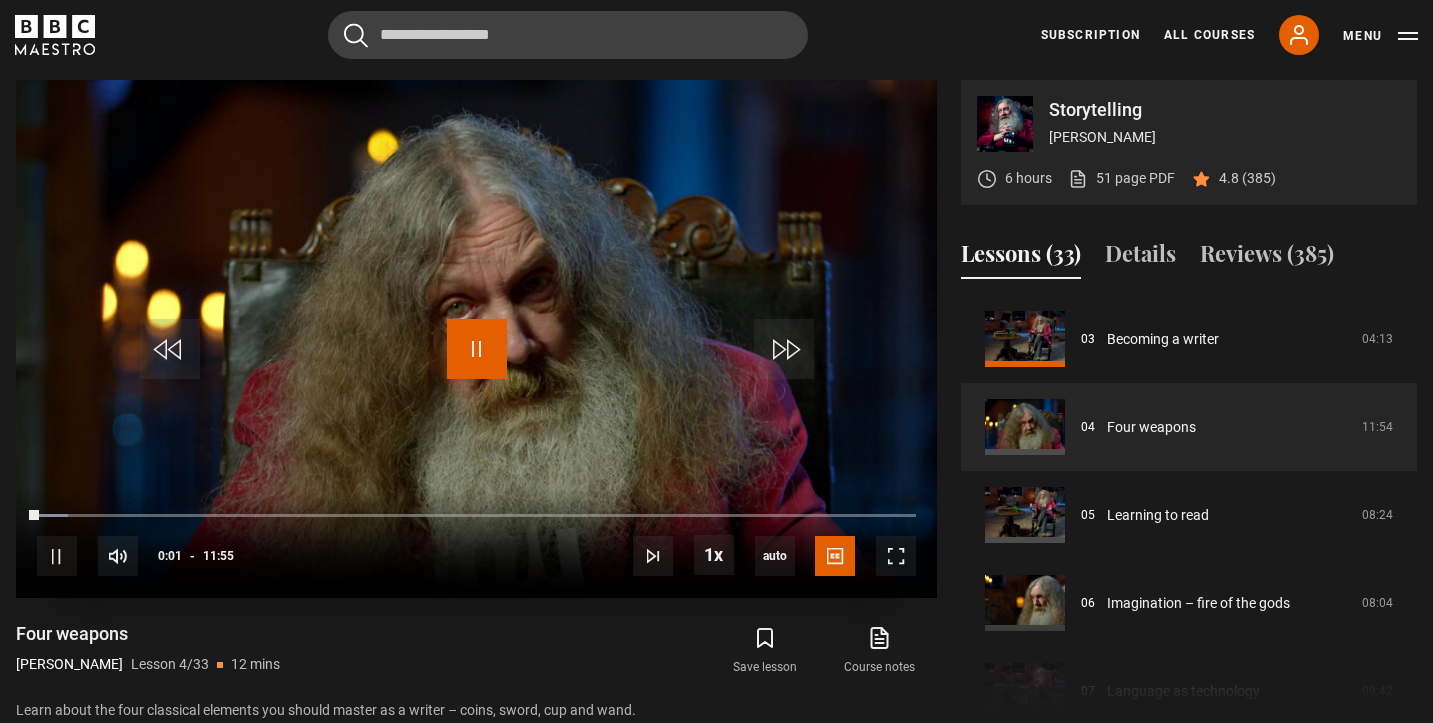 click at bounding box center (477, 349) 